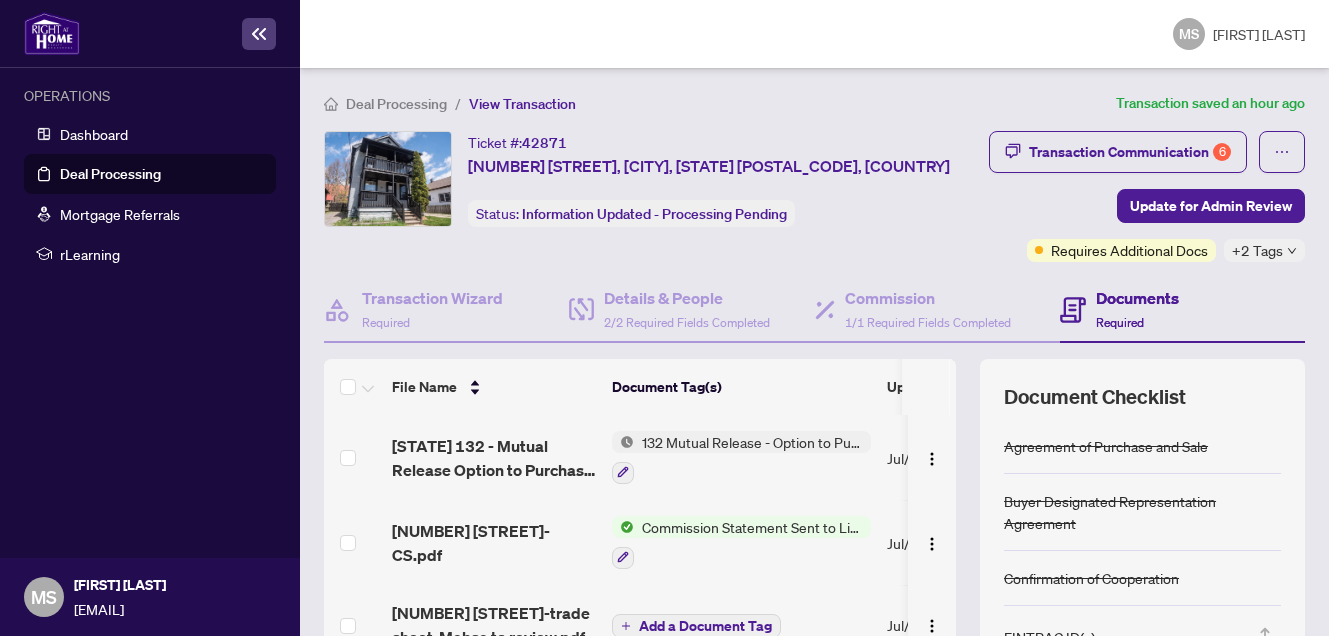 scroll, scrollTop: 0, scrollLeft: 0, axis: both 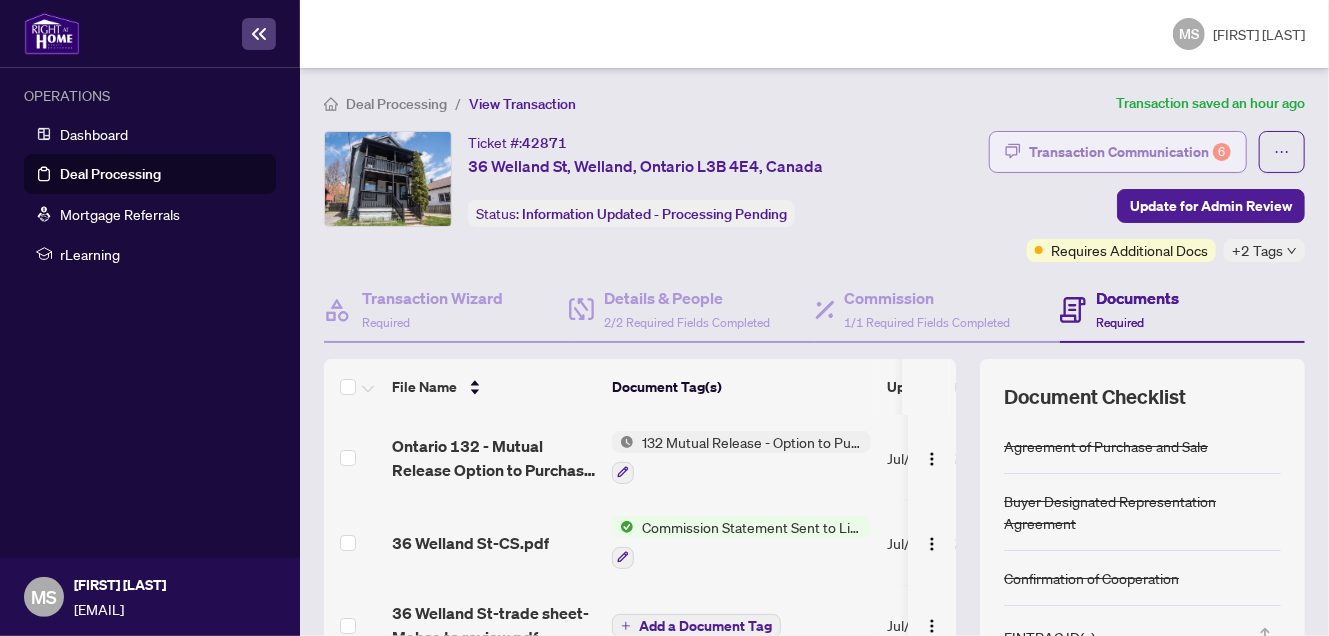 click on "Transaction Communication 6" at bounding box center (1130, 152) 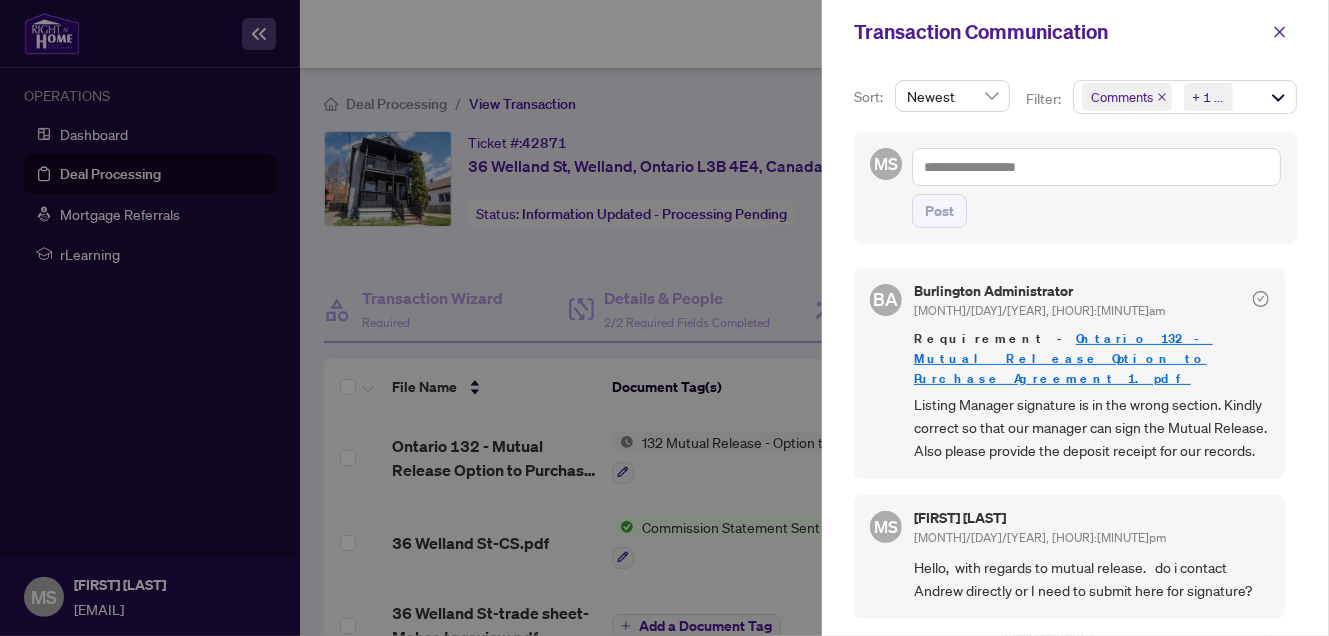 click at bounding box center (664, 318) 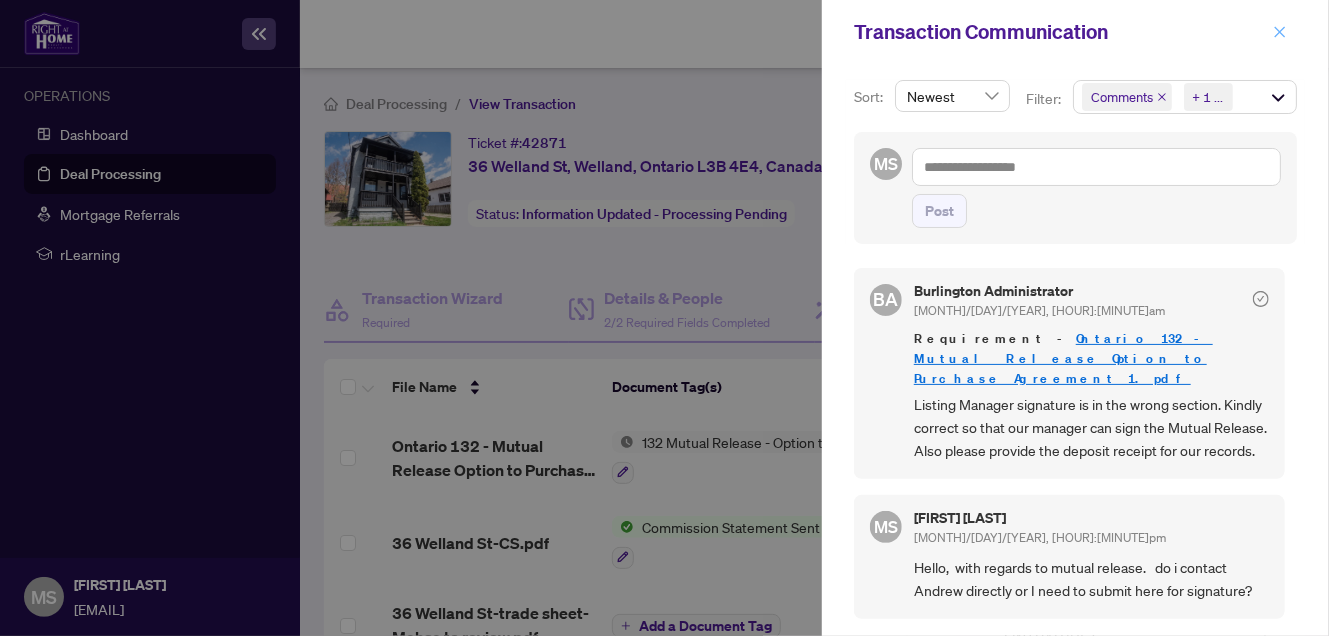 click 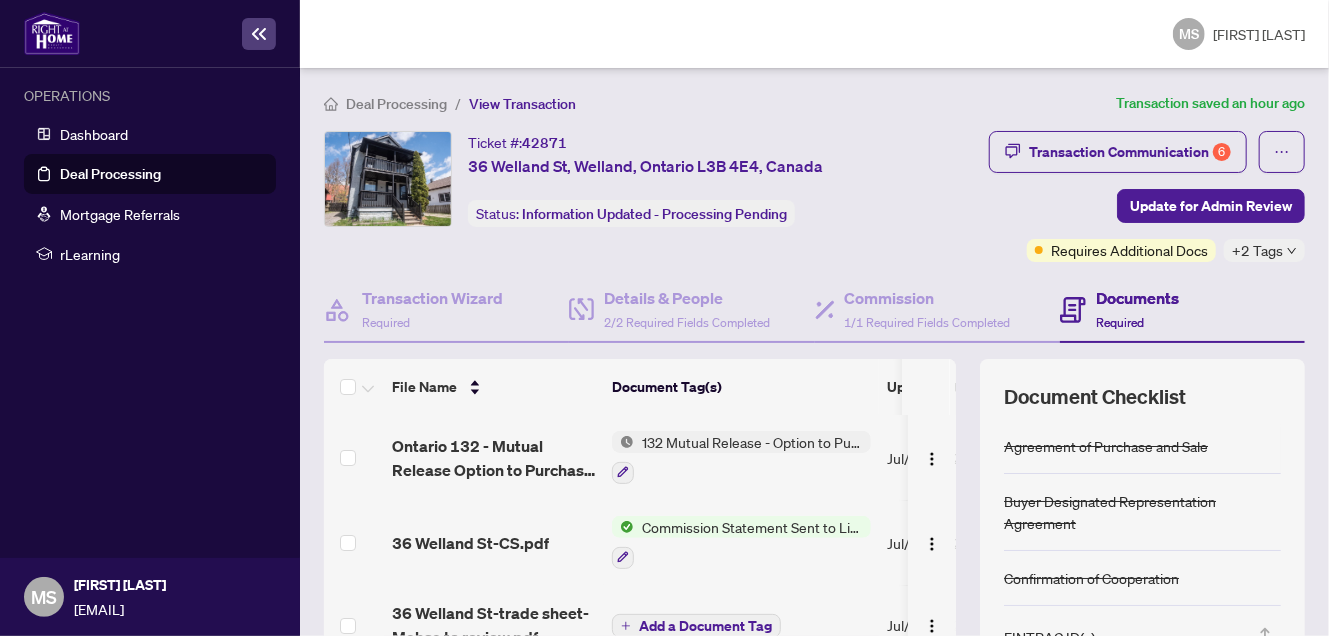 click on "132 Mutual Release - Option to Purchase Agreement" at bounding box center (752, 442) 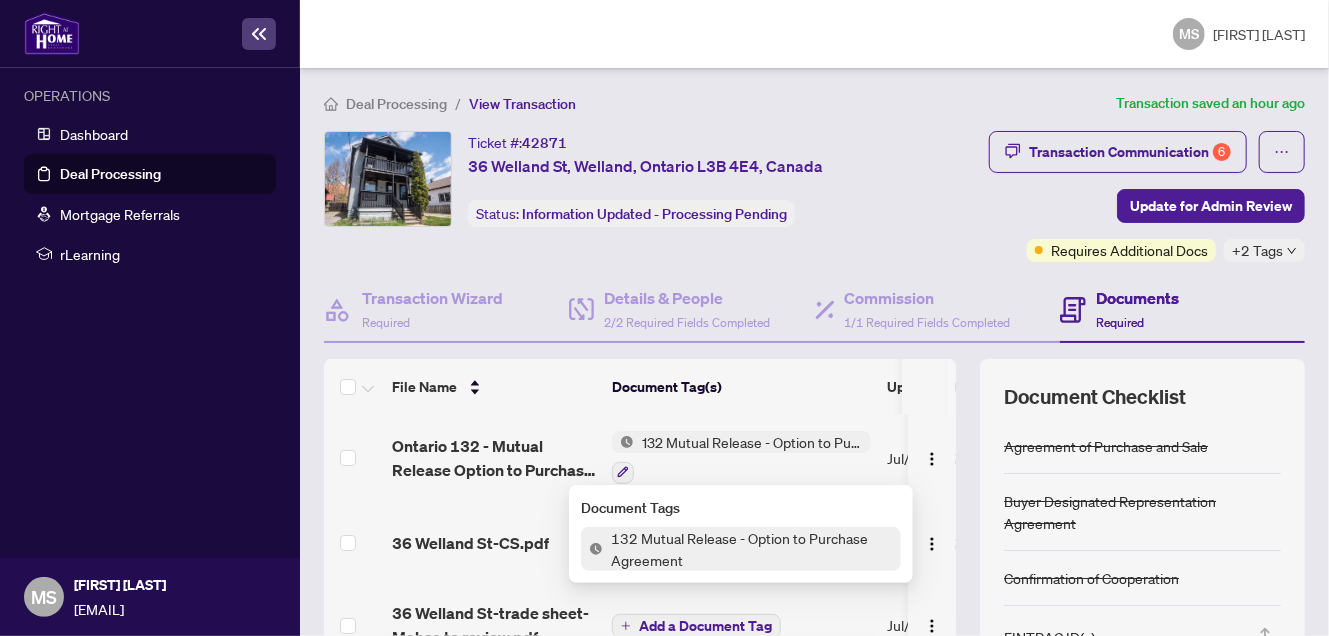 click on "132 Mutual Release - Option to Purchase Agreement" at bounding box center (752, 549) 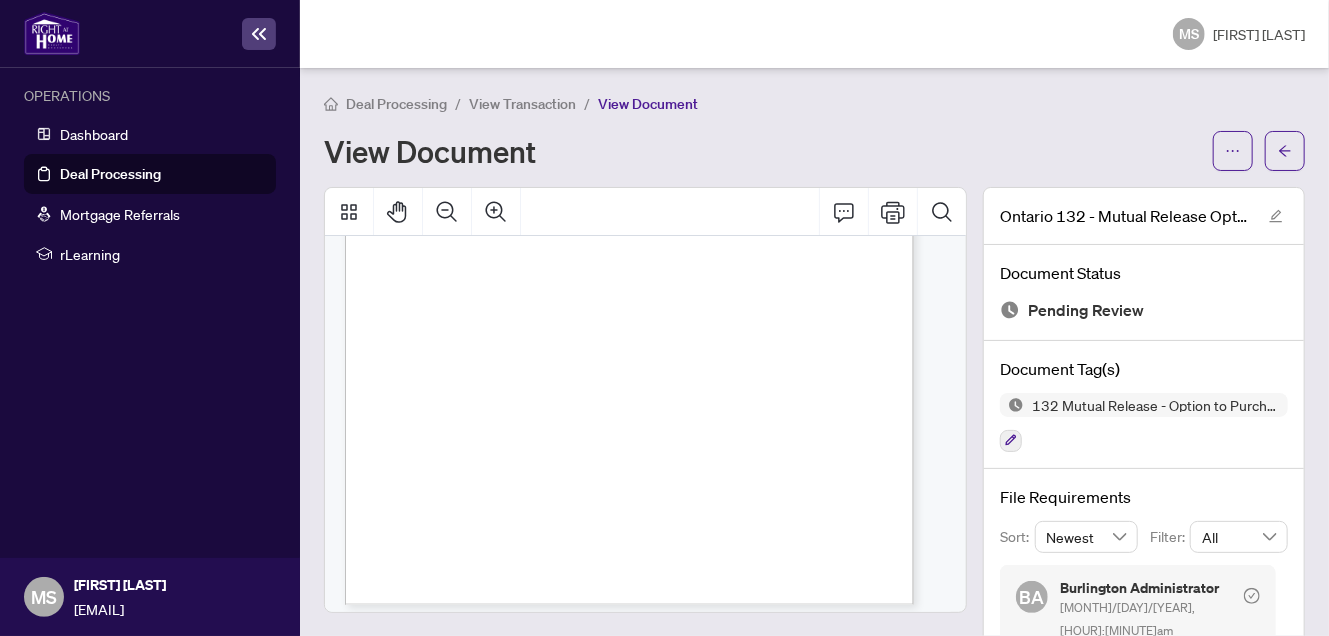 scroll, scrollTop: 399, scrollLeft: 0, axis: vertical 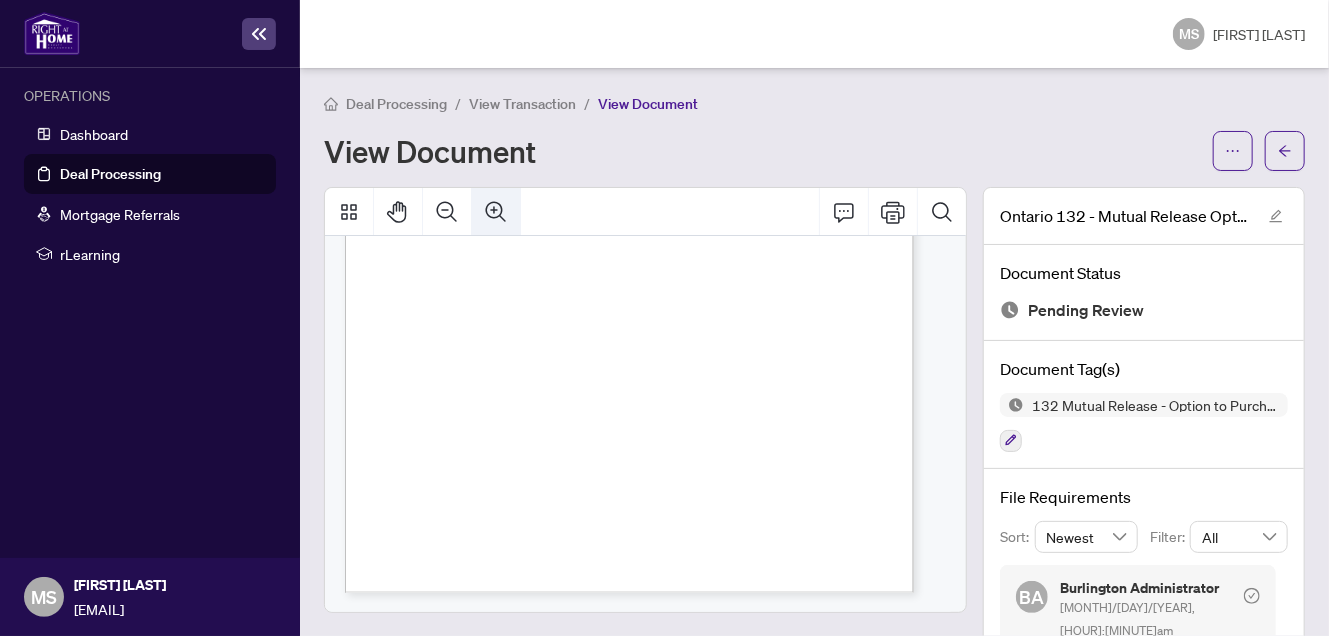 click 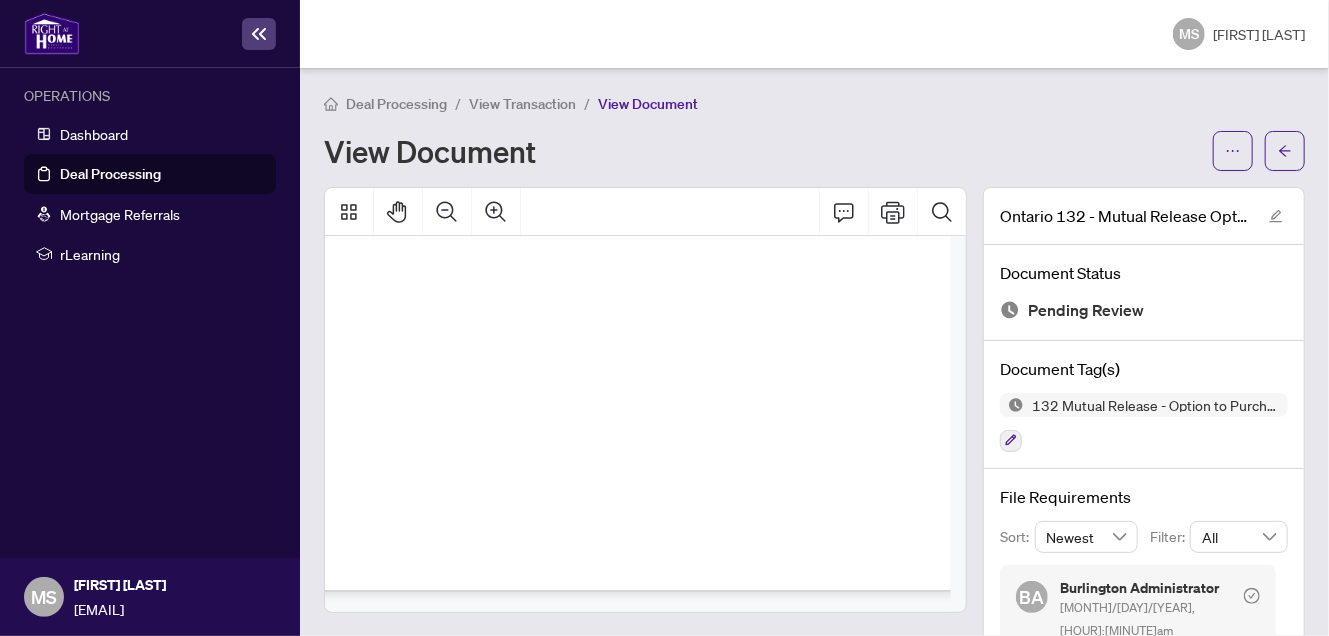 scroll, scrollTop: 600, scrollLeft: 70, axis: both 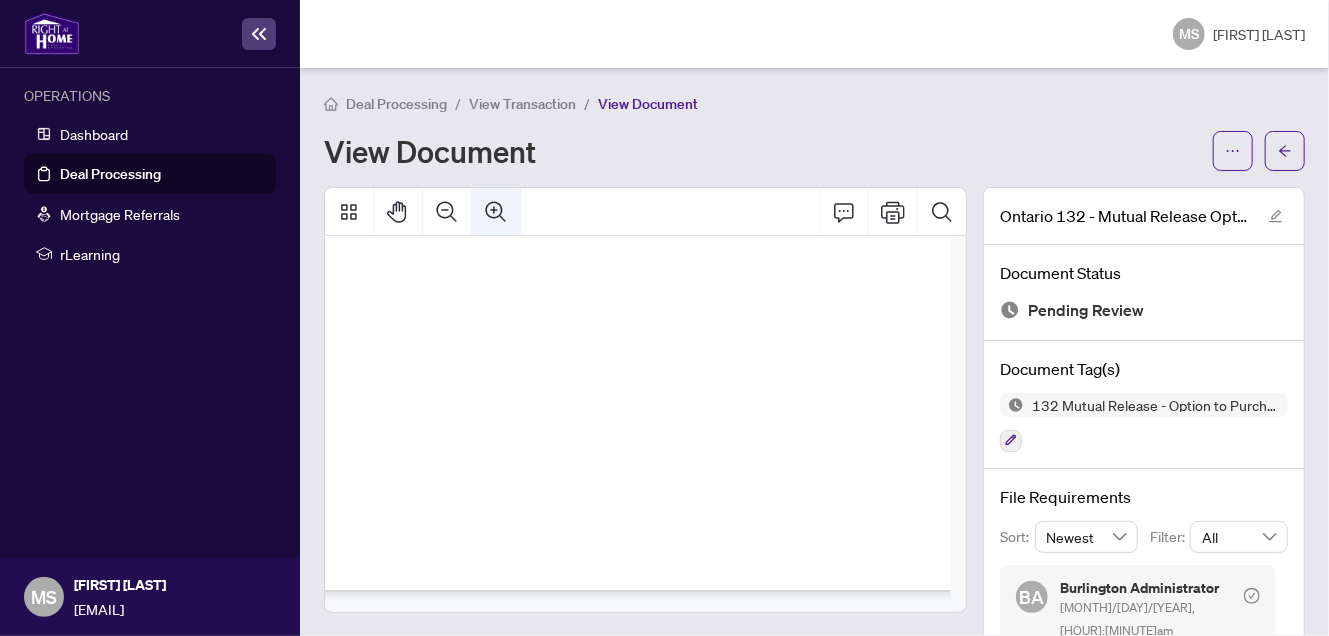 click 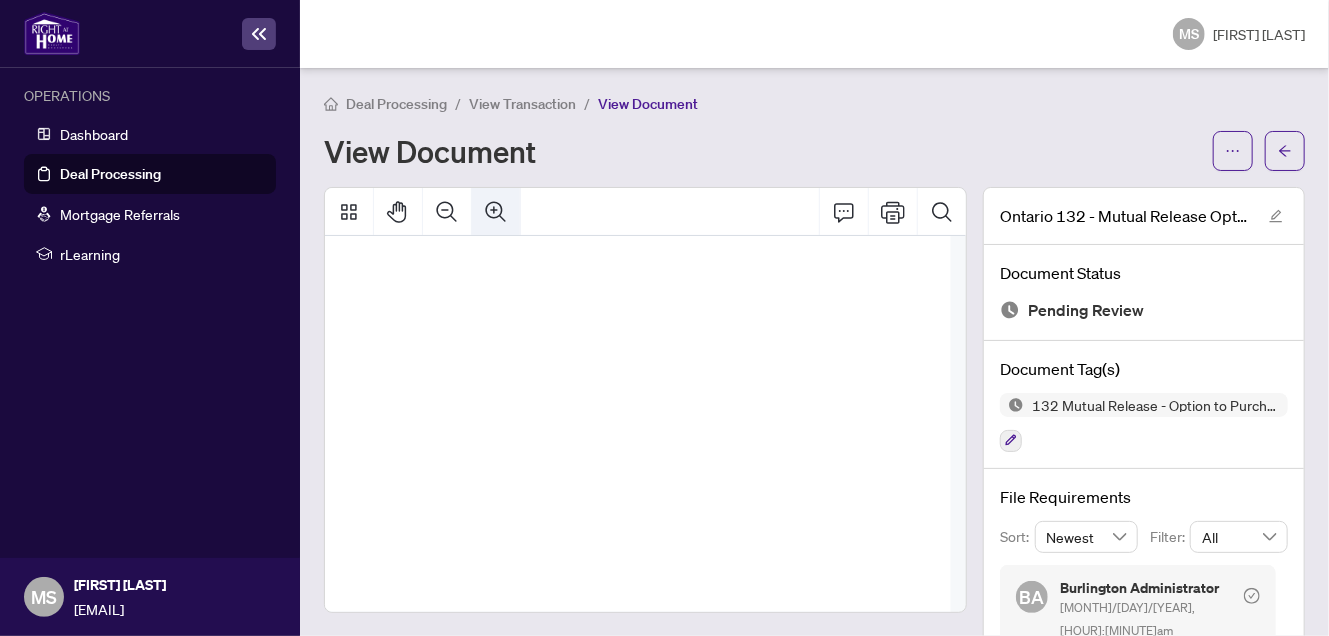 click 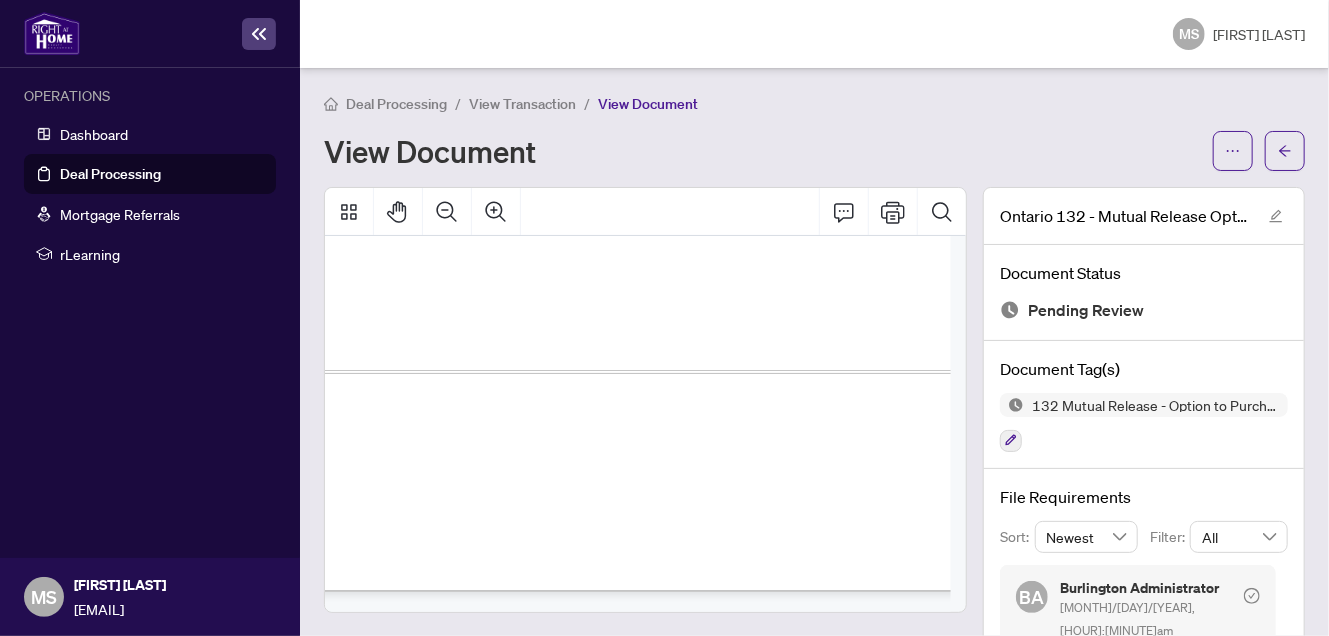 scroll, scrollTop: 1117, scrollLeft: 269, axis: both 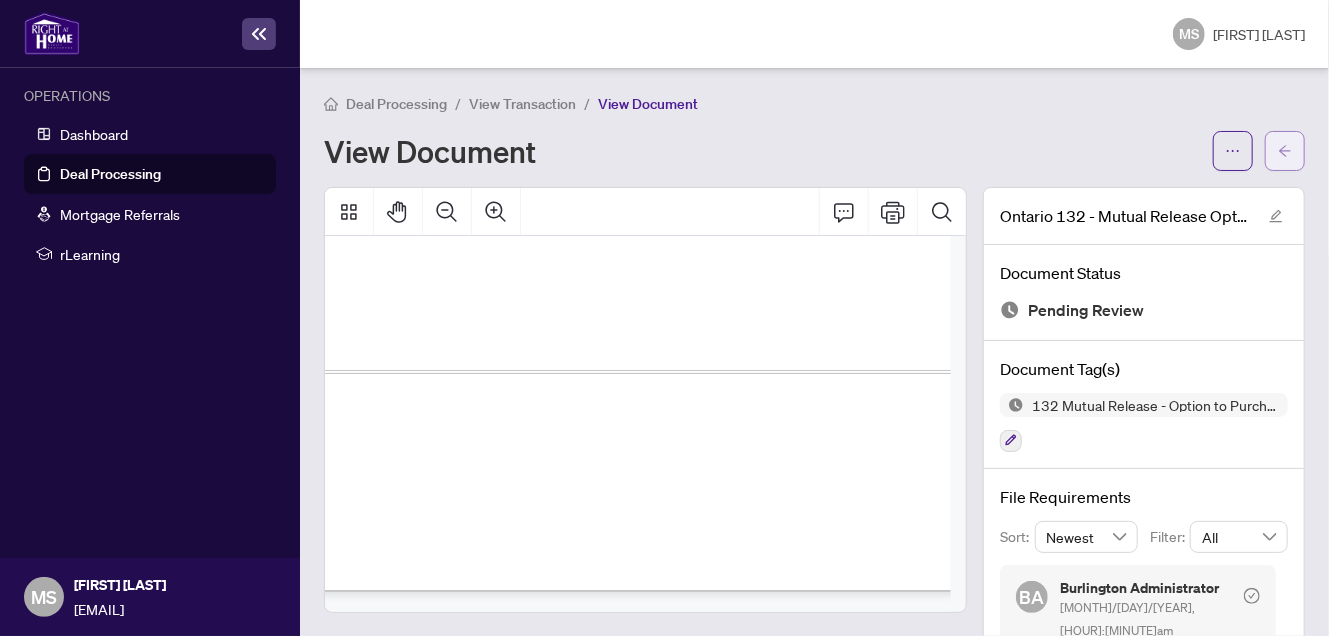 click at bounding box center (1285, 151) 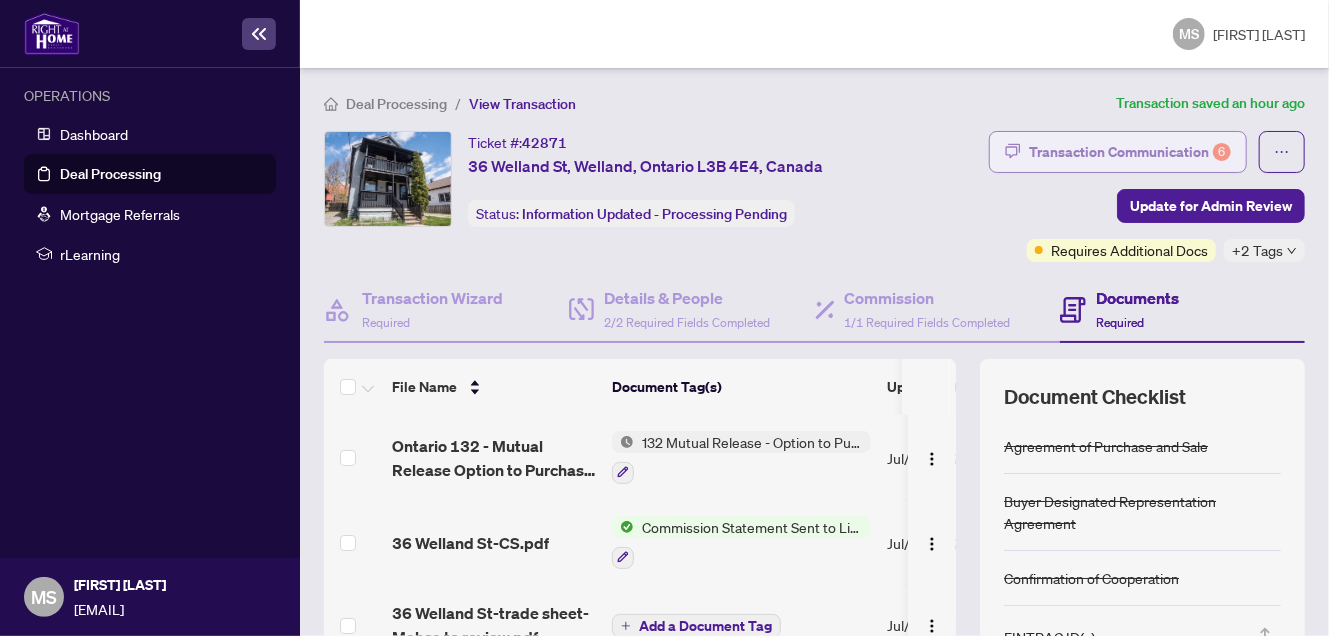 click on "Transaction Communication 6" at bounding box center [1130, 152] 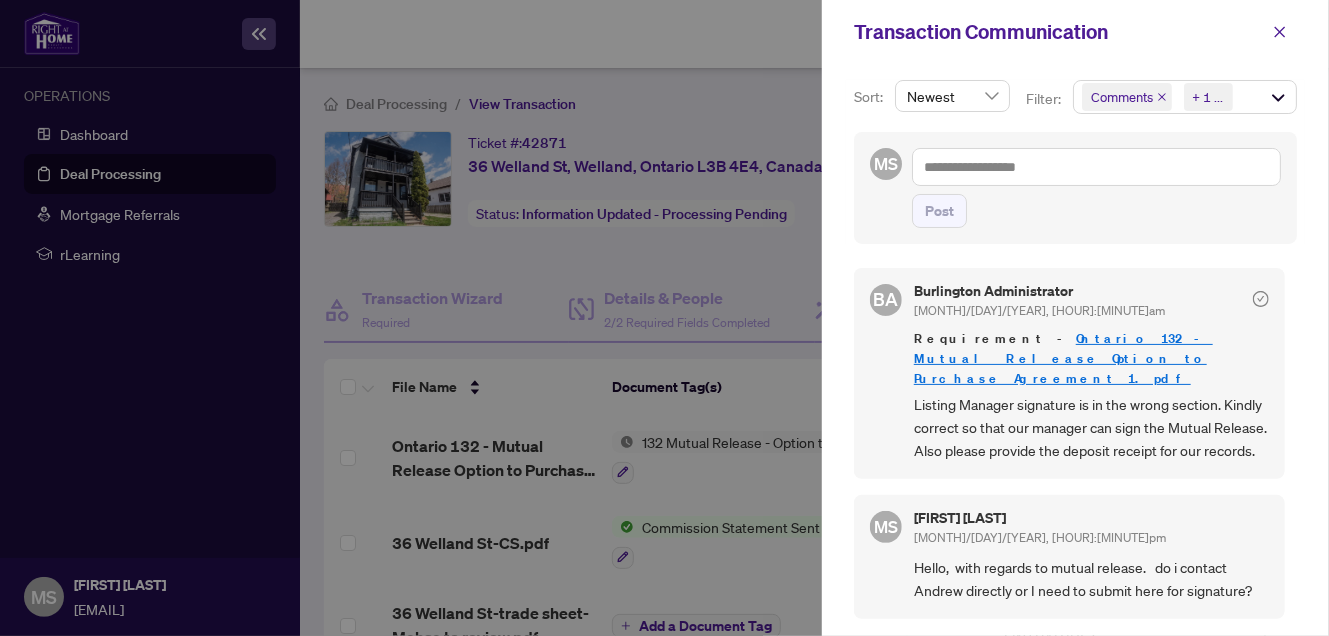 click at bounding box center (664, 318) 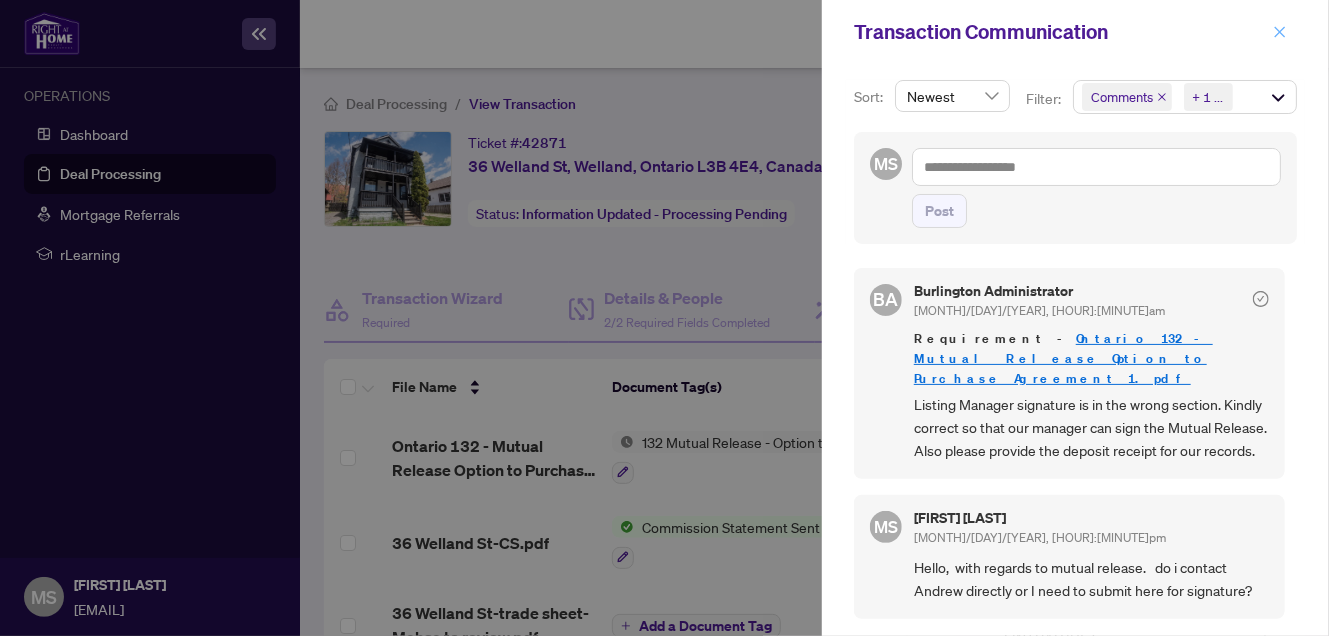 click 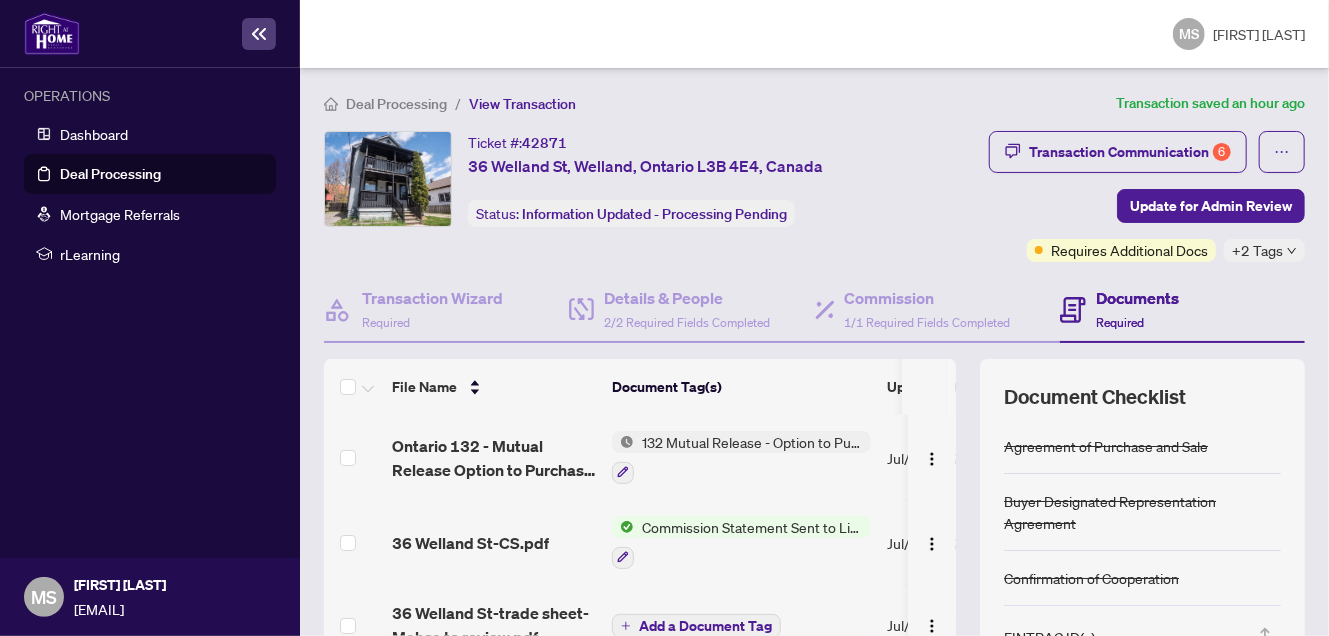 scroll, scrollTop: 131, scrollLeft: 0, axis: vertical 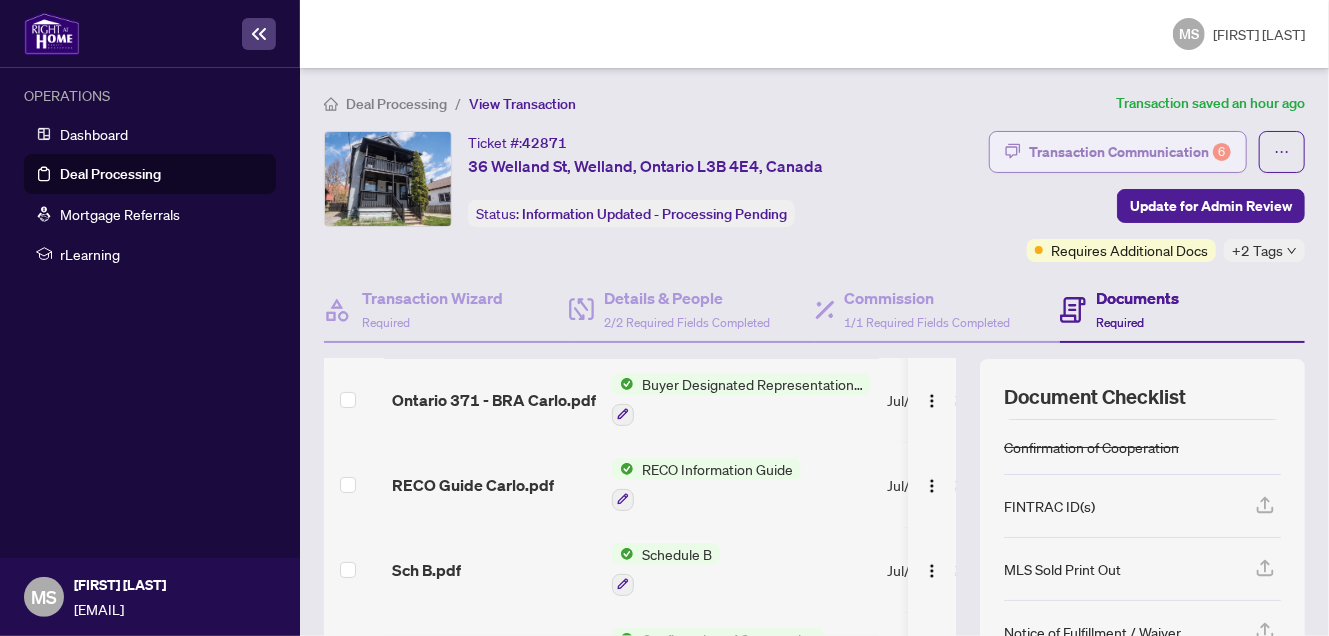 click on "Transaction Communication 6" at bounding box center [1130, 152] 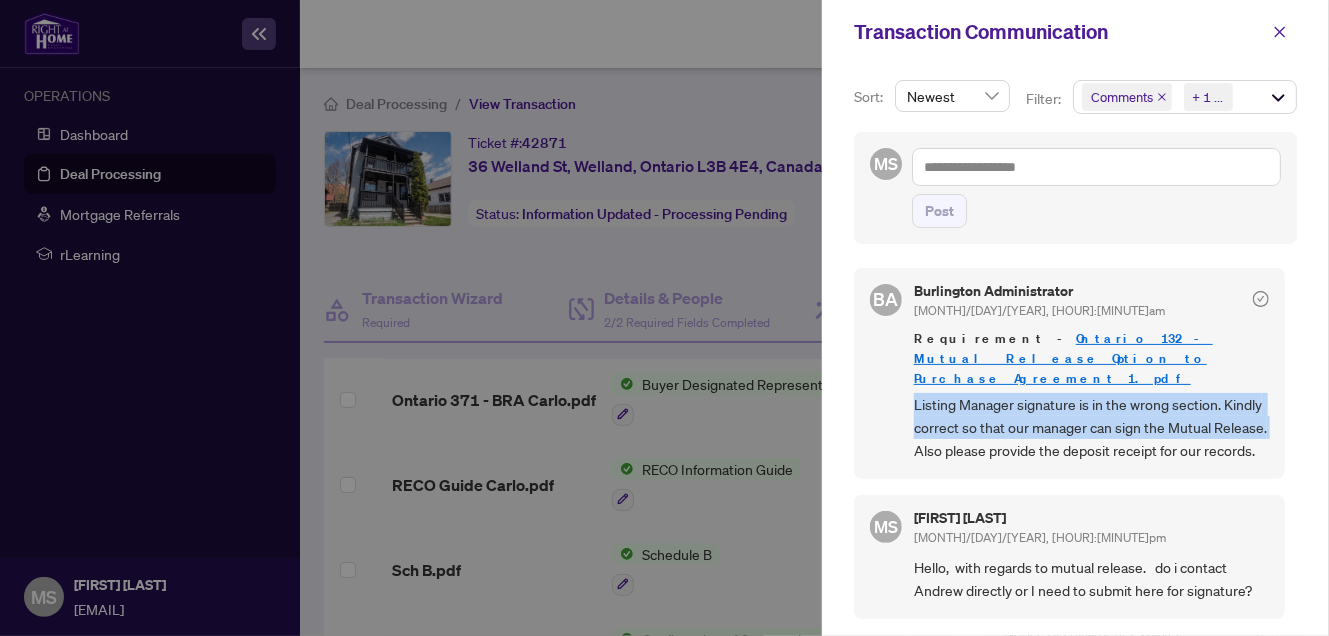 drag, startPoint x: 915, startPoint y: 381, endPoint x: 969, endPoint y: 423, distance: 68.41052 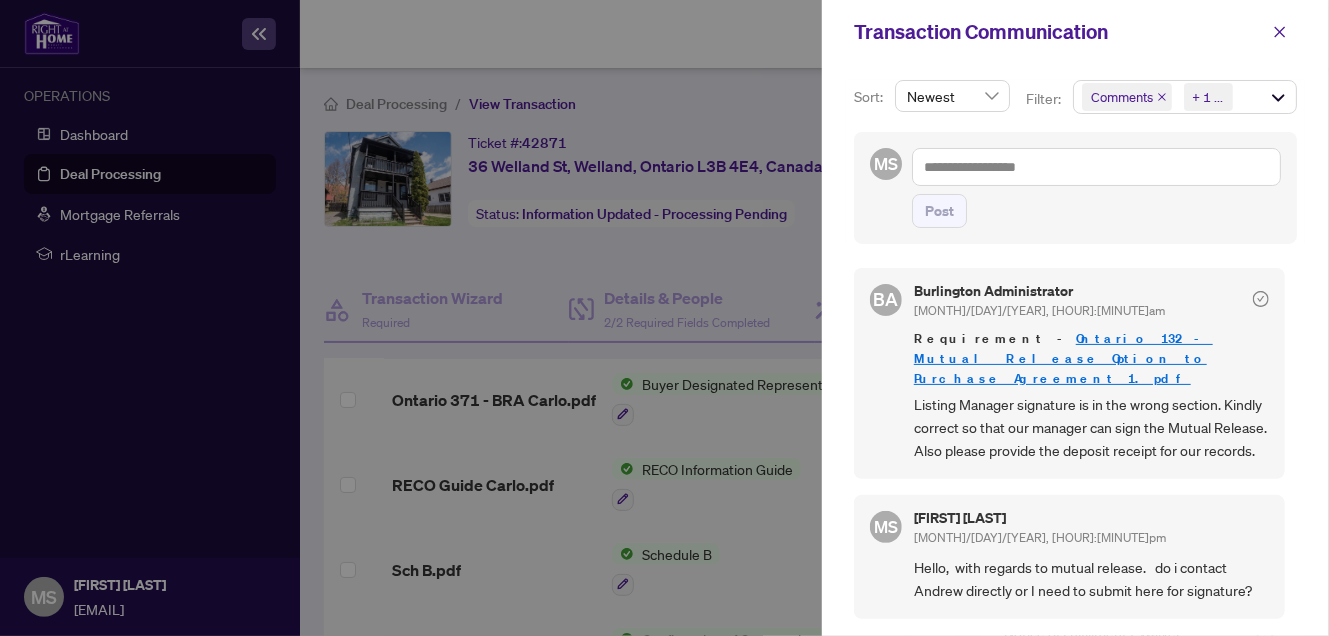 click at bounding box center [664, 318] 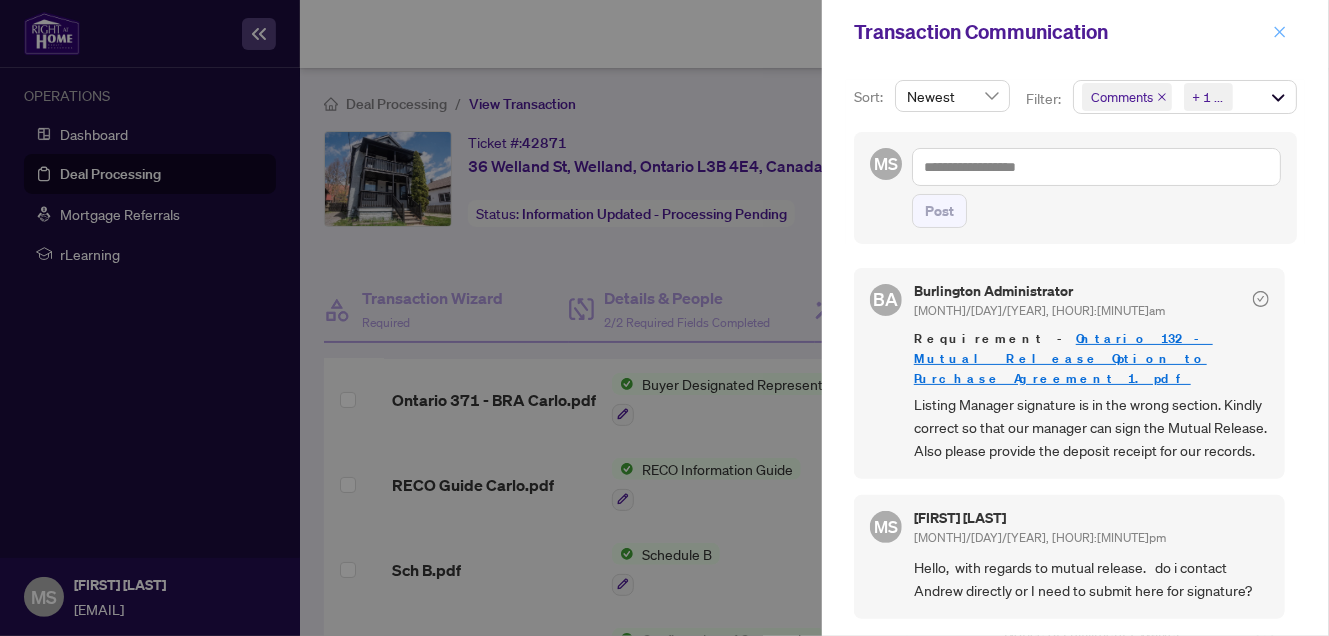 click 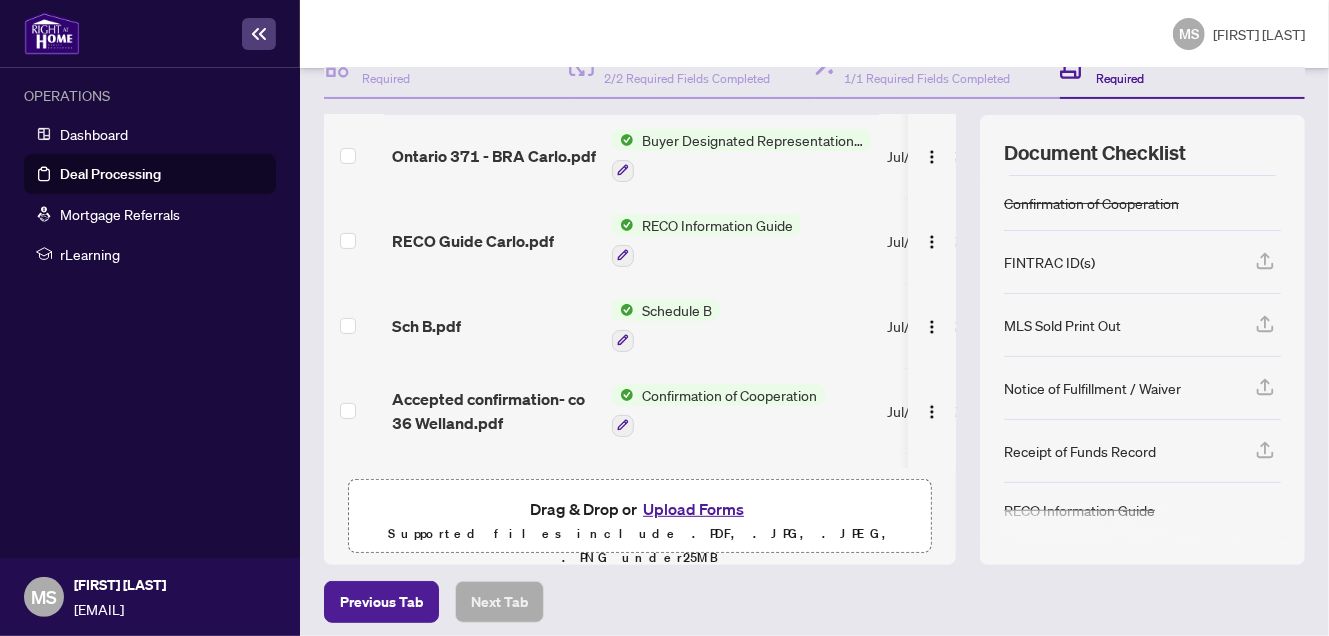 scroll, scrollTop: 252, scrollLeft: 0, axis: vertical 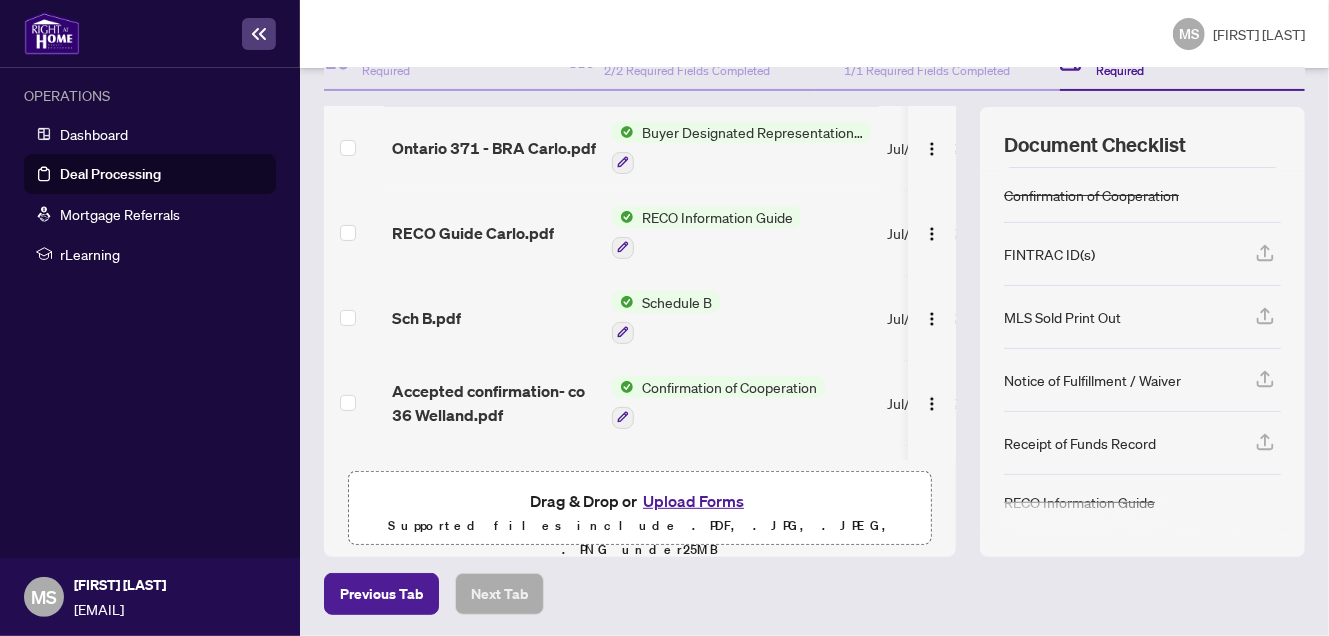 click on "Upload Forms" at bounding box center (693, 501) 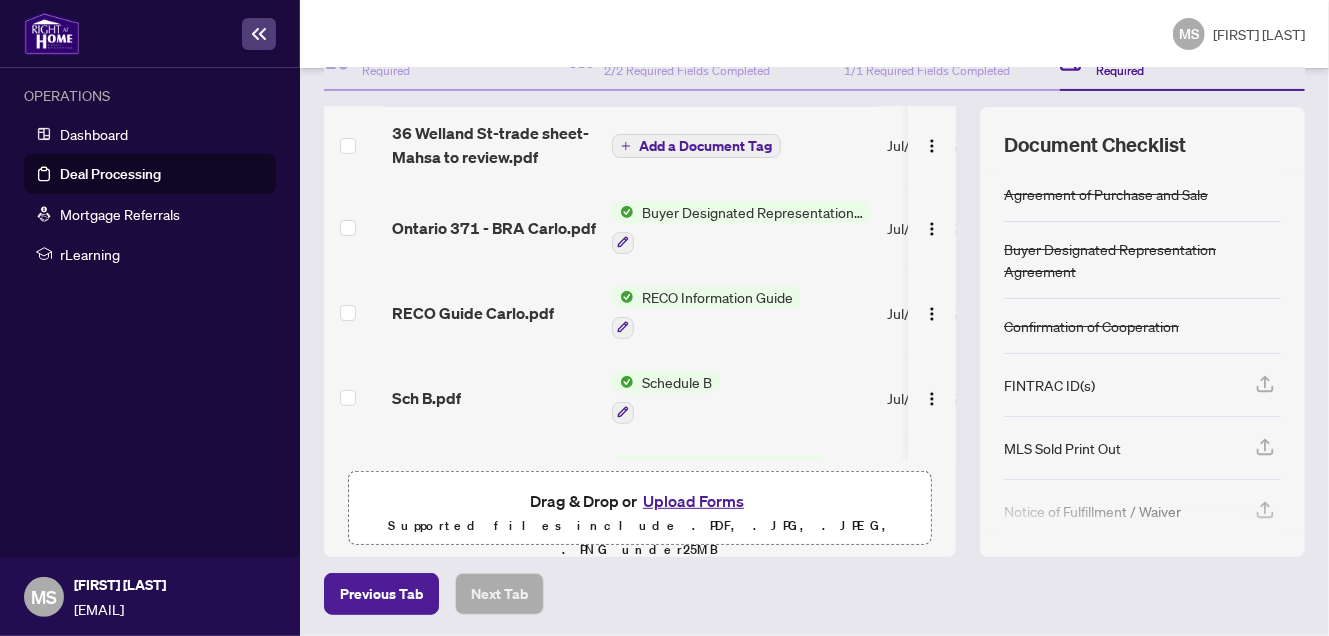 click on "Add a Document Tag" at bounding box center [705, 146] 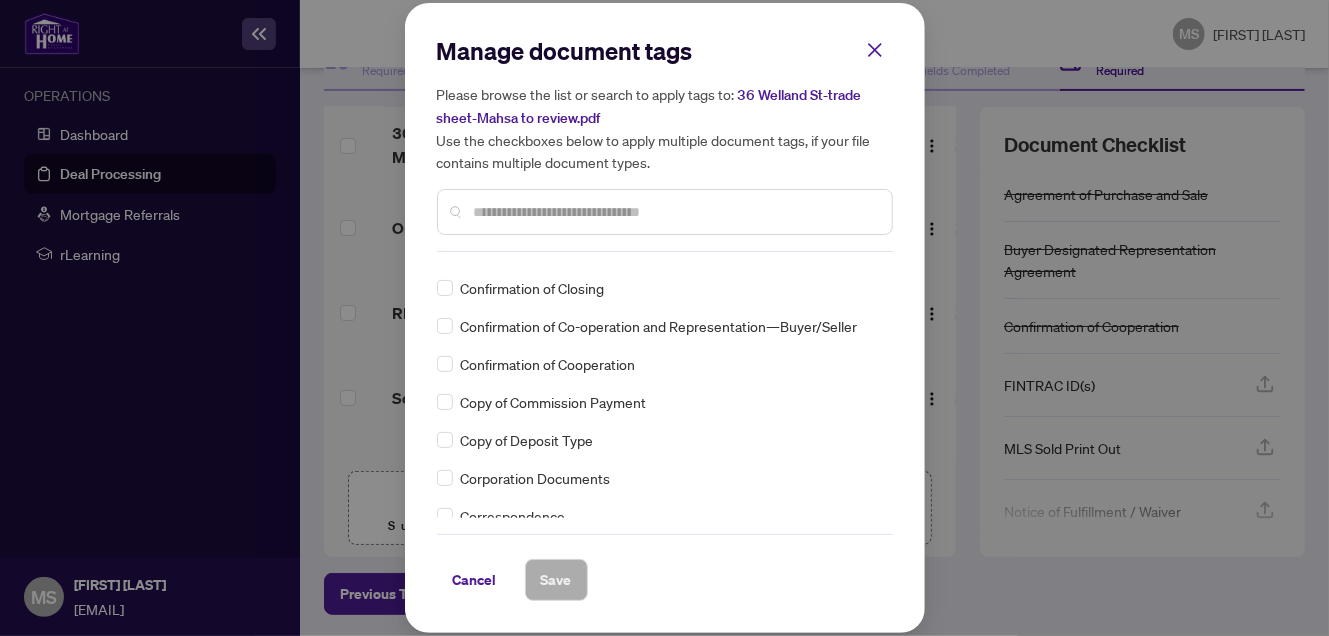 scroll, scrollTop: 1312, scrollLeft: 0, axis: vertical 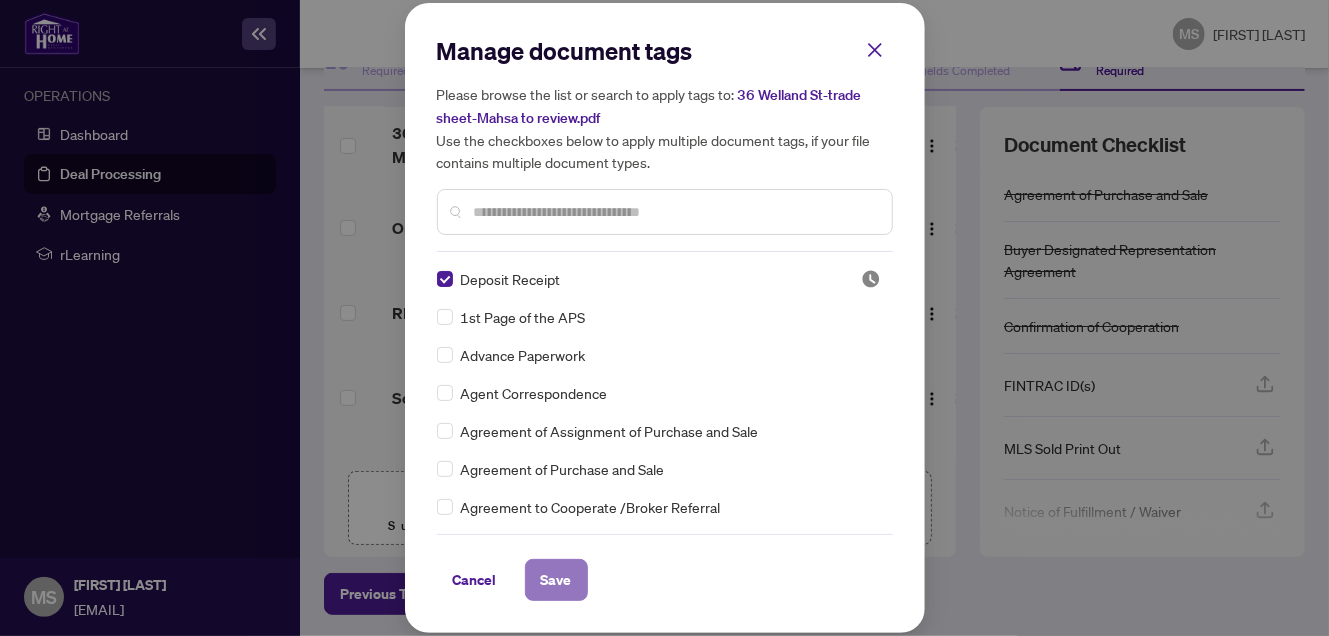 click on "Save" at bounding box center [556, 580] 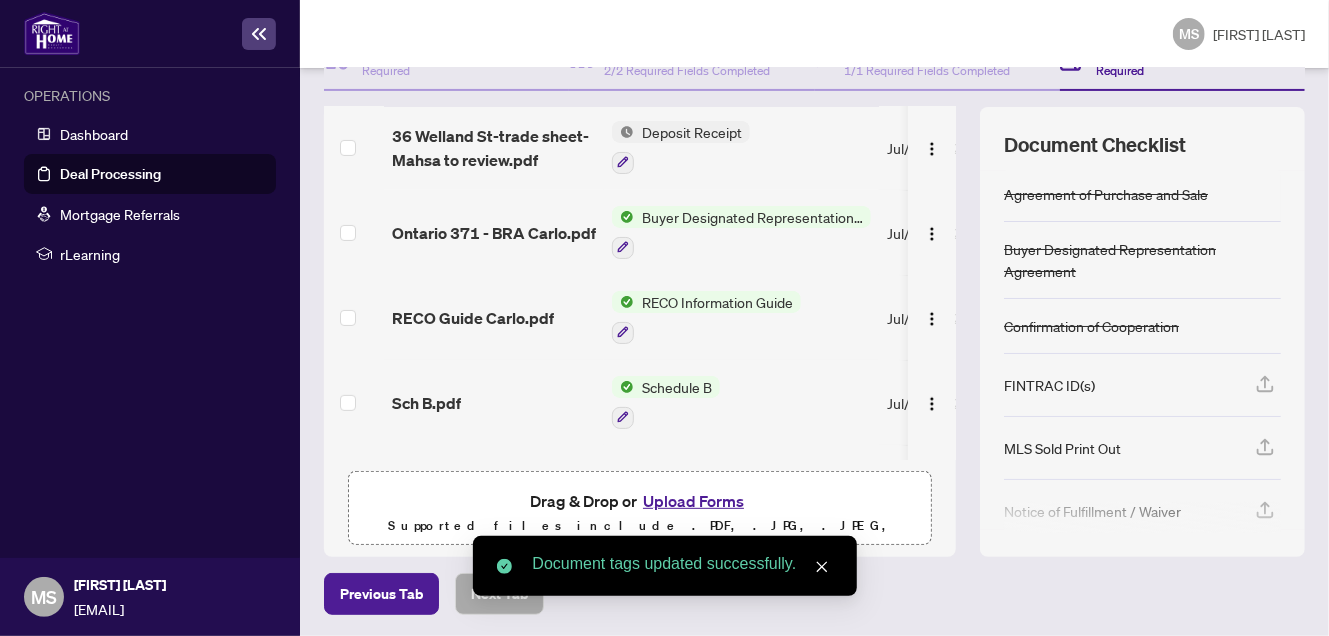 click on "Deposit Receipt" at bounding box center [692, 132] 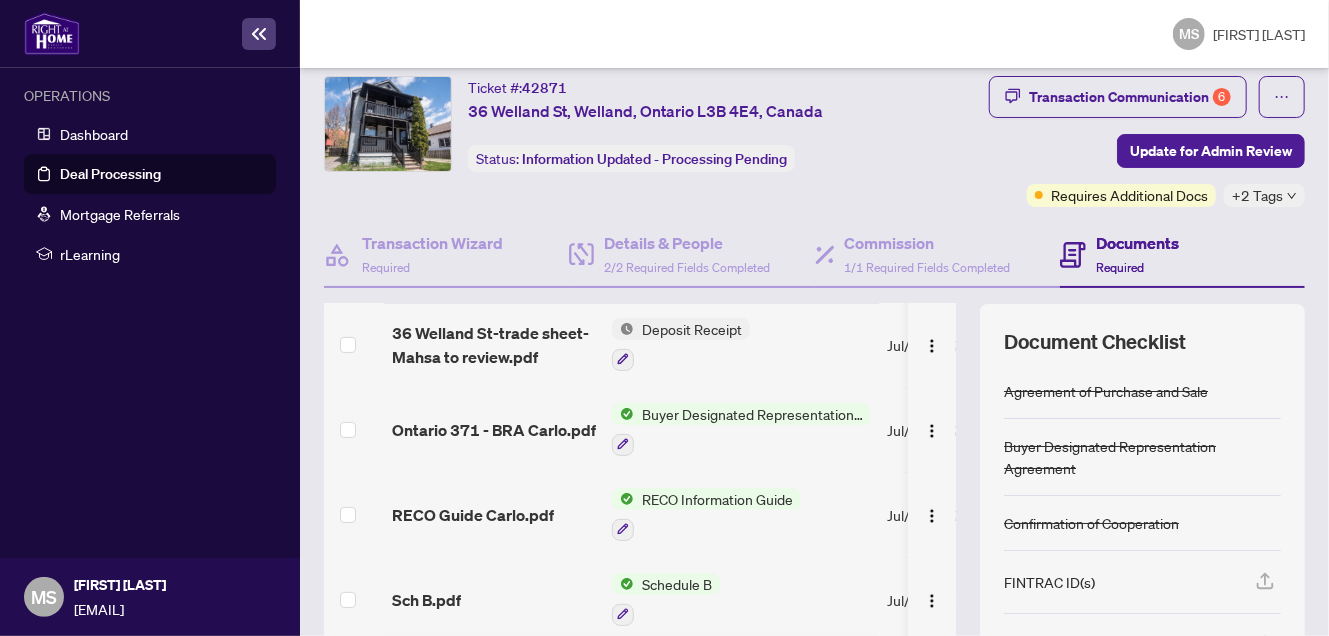 scroll, scrollTop: 41, scrollLeft: 0, axis: vertical 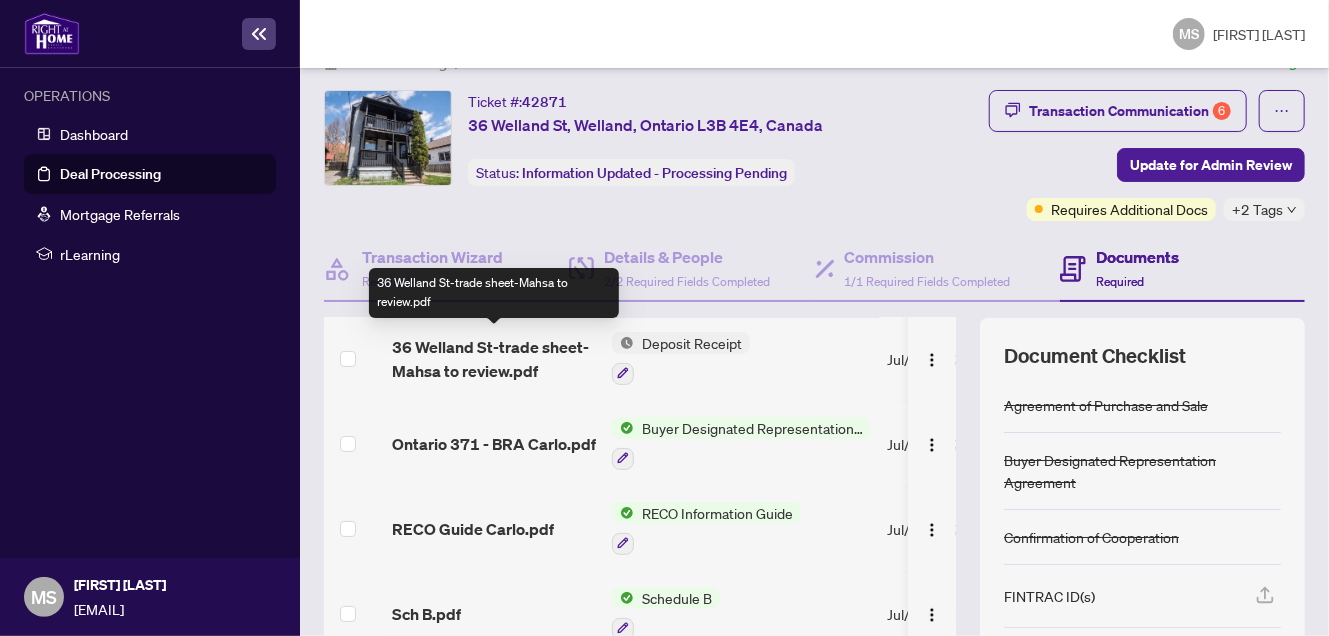click on "36 Welland St-trade sheet-Mahsa to review.pdf" at bounding box center (494, 359) 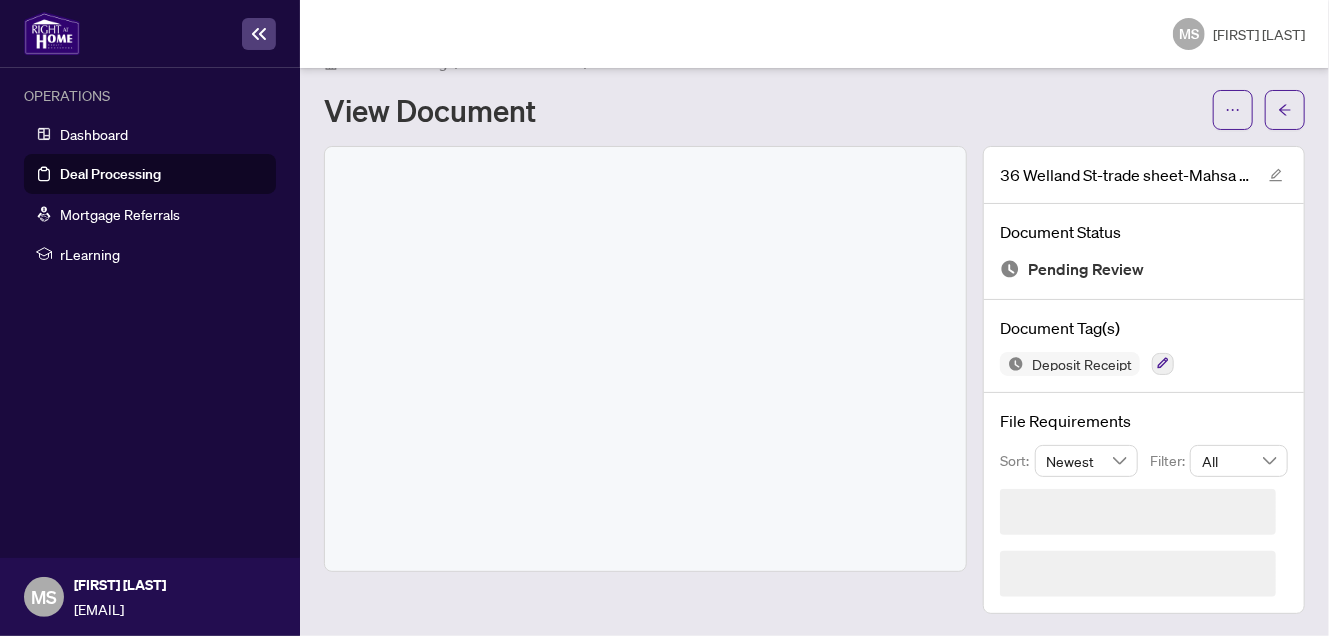scroll, scrollTop: 0, scrollLeft: 0, axis: both 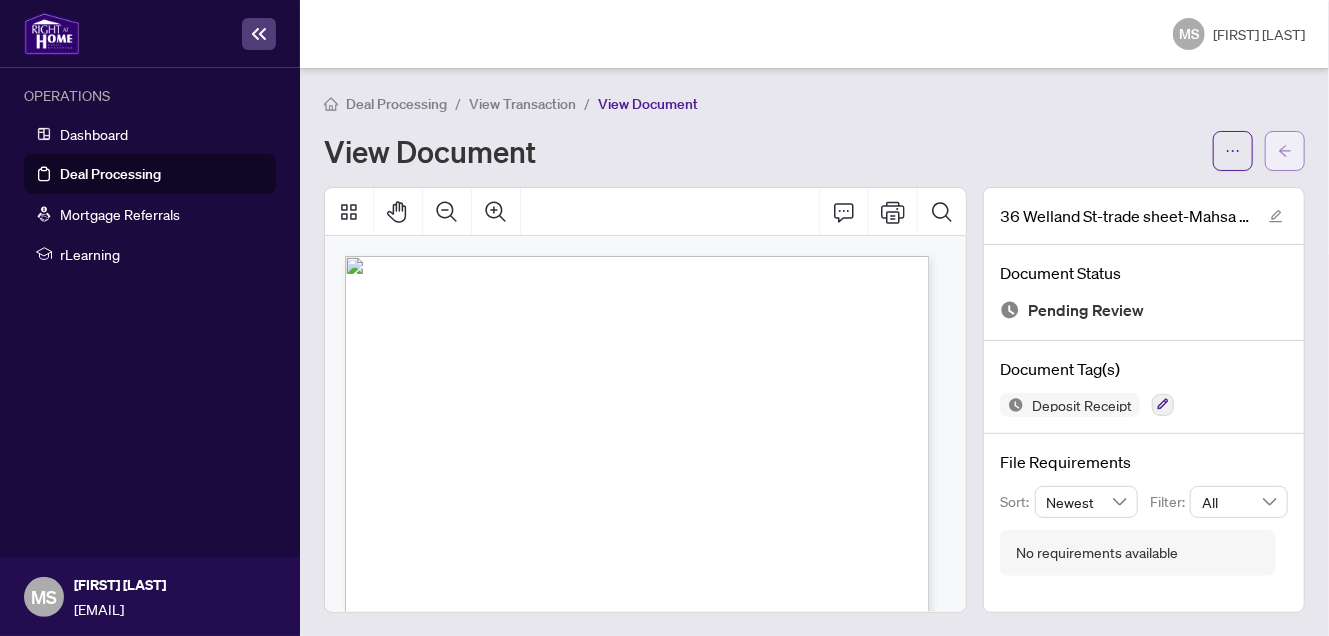 click at bounding box center [1285, 151] 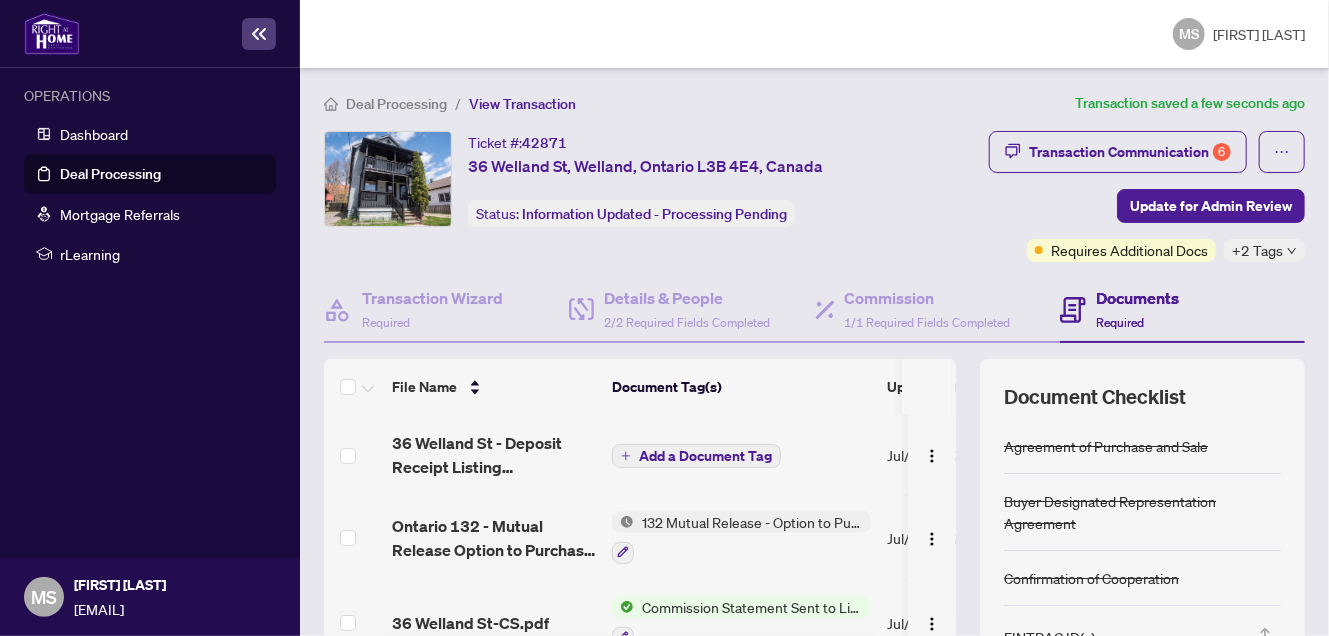 scroll, scrollTop: 308, scrollLeft: 0, axis: vertical 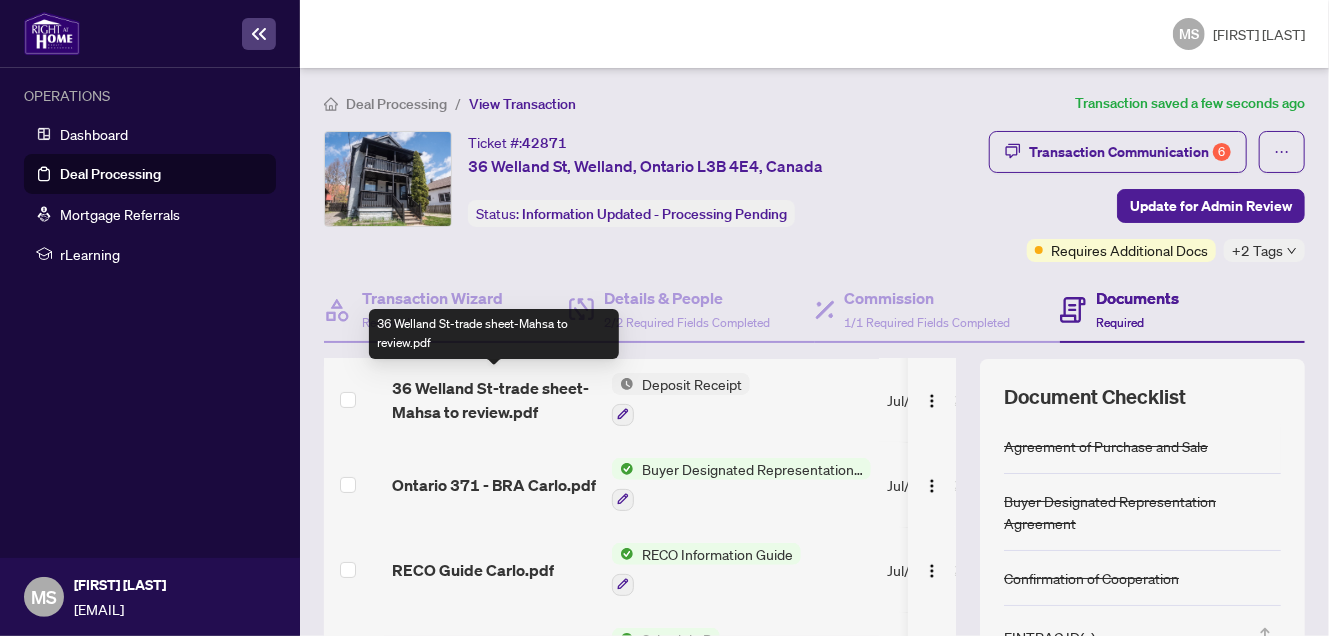 click on "36 Welland St-trade sheet-Mahsa to review.pdf" at bounding box center (494, 400) 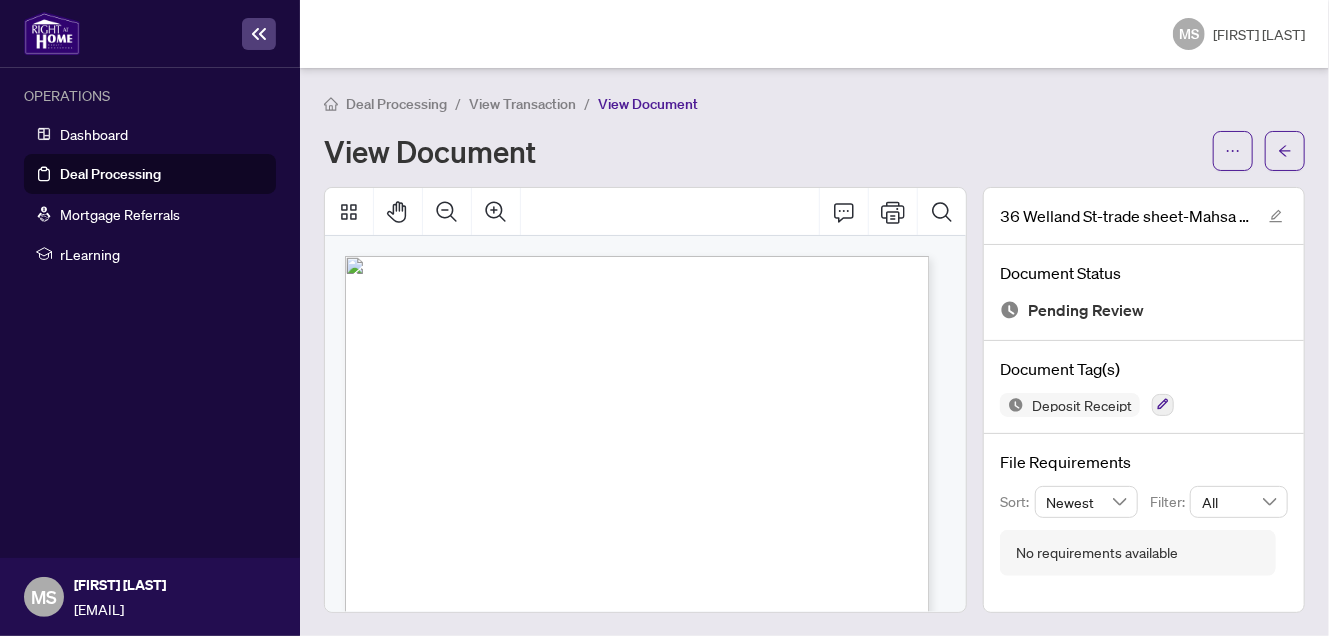 click 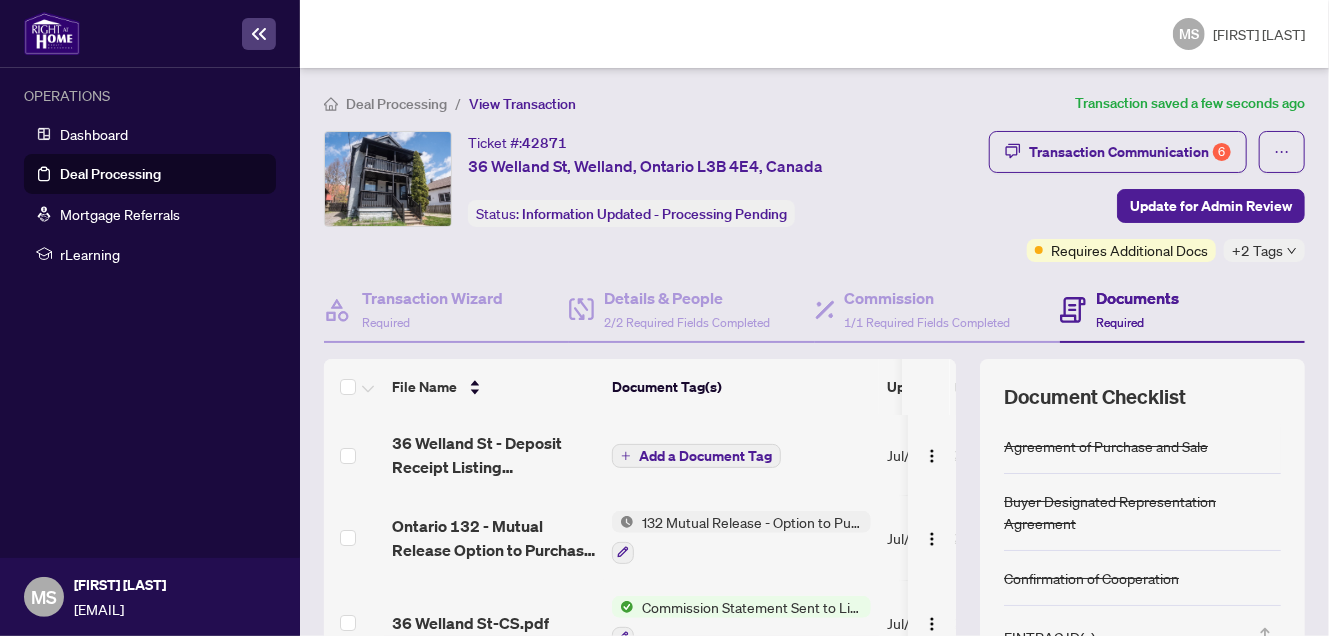 scroll, scrollTop: 308, scrollLeft: 0, axis: vertical 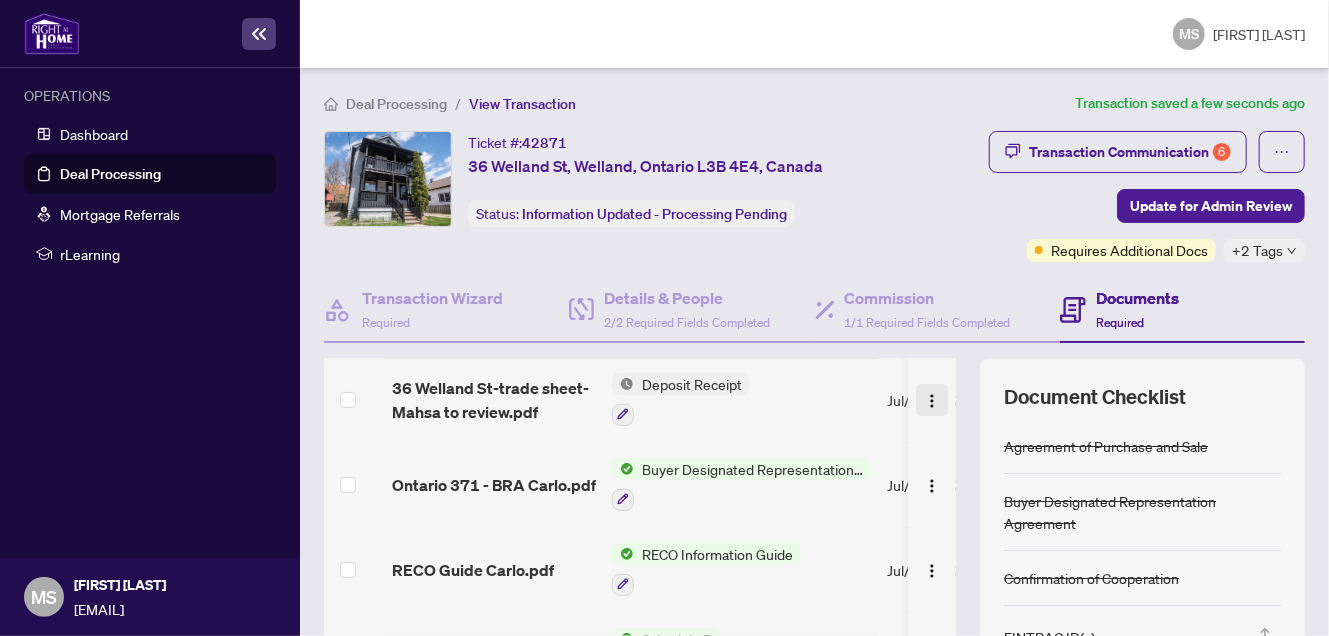 click at bounding box center (932, 401) 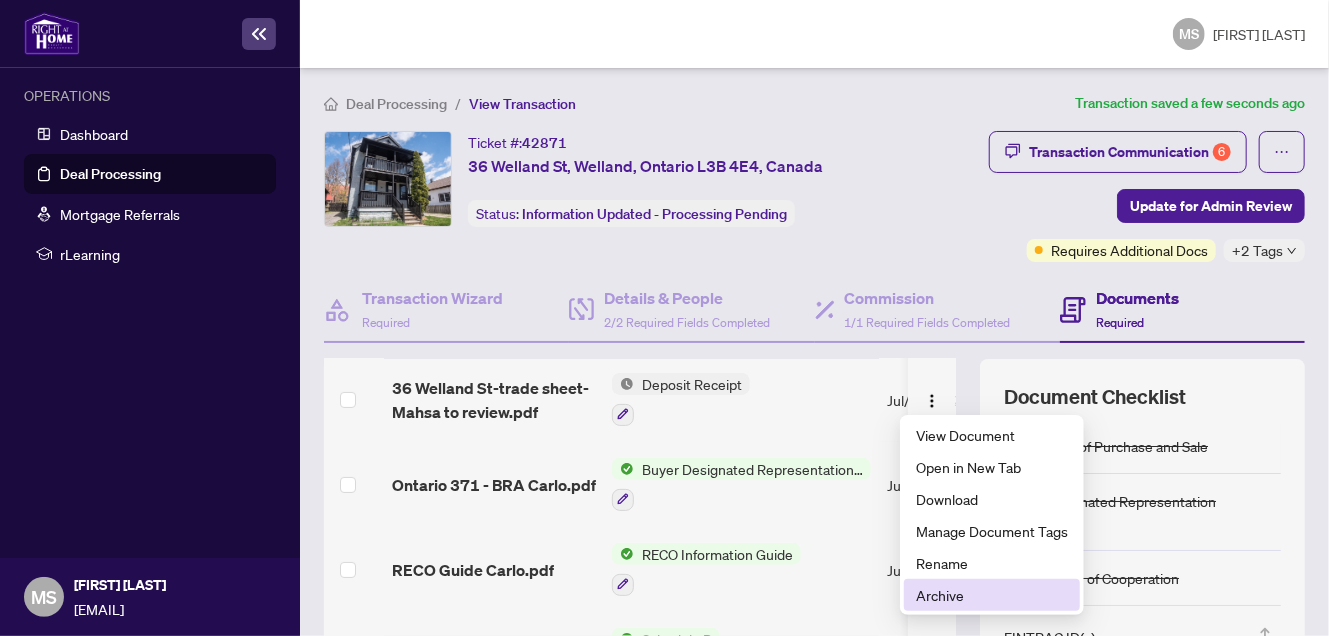click on "Archive" at bounding box center (992, 595) 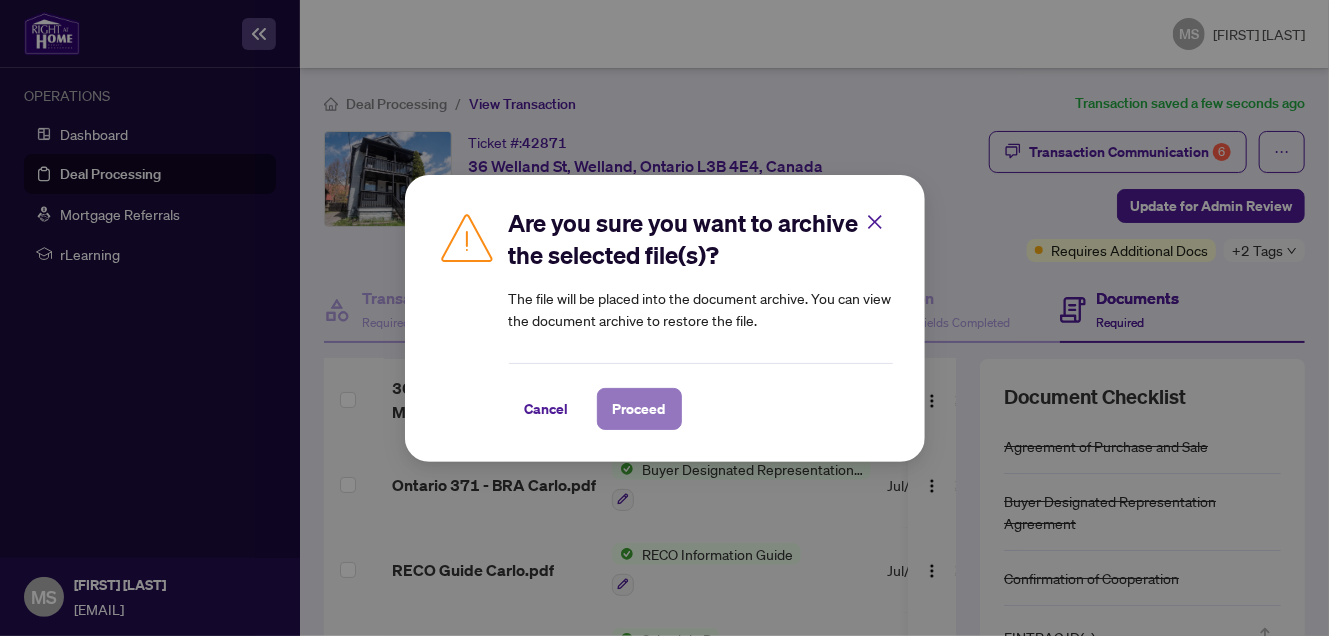click on "Proceed" at bounding box center [639, 409] 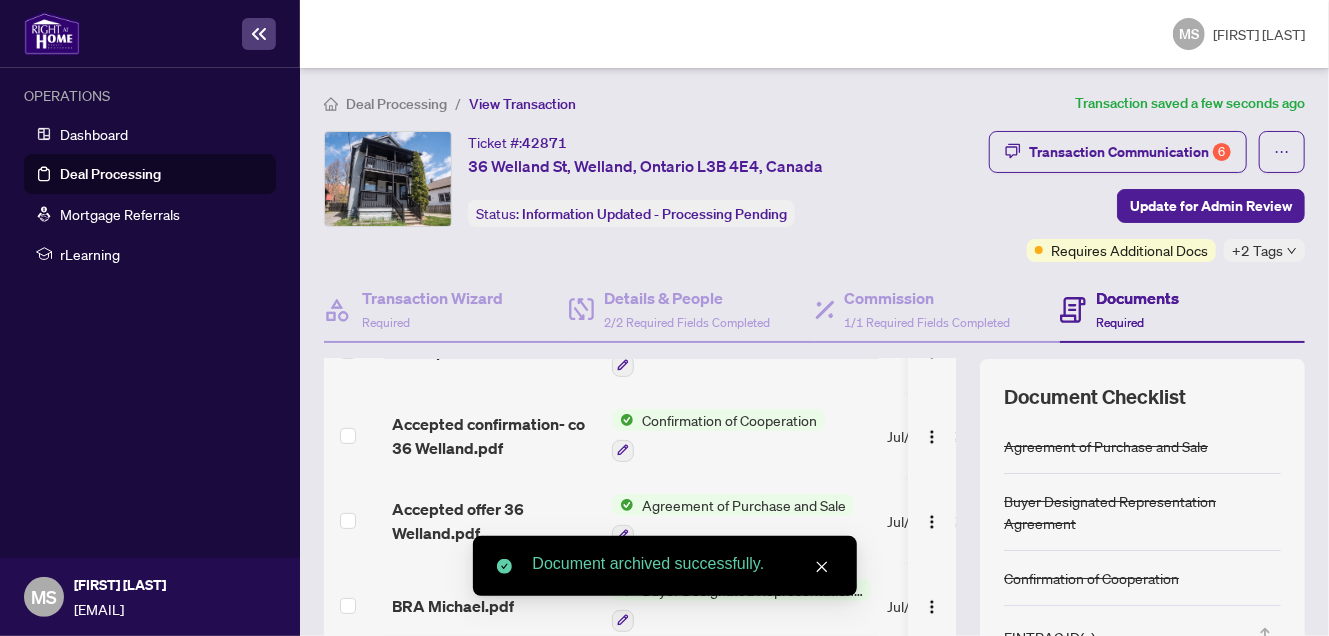 scroll, scrollTop: 548, scrollLeft: 0, axis: vertical 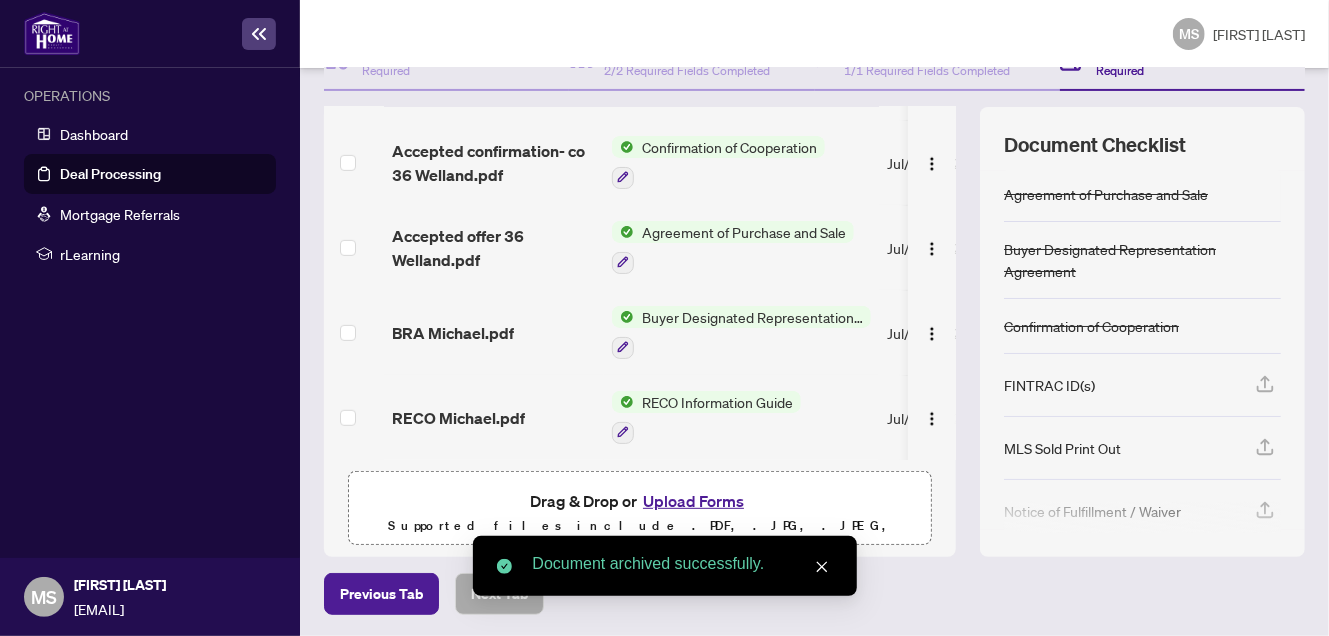 click on "Upload Forms" at bounding box center (693, 501) 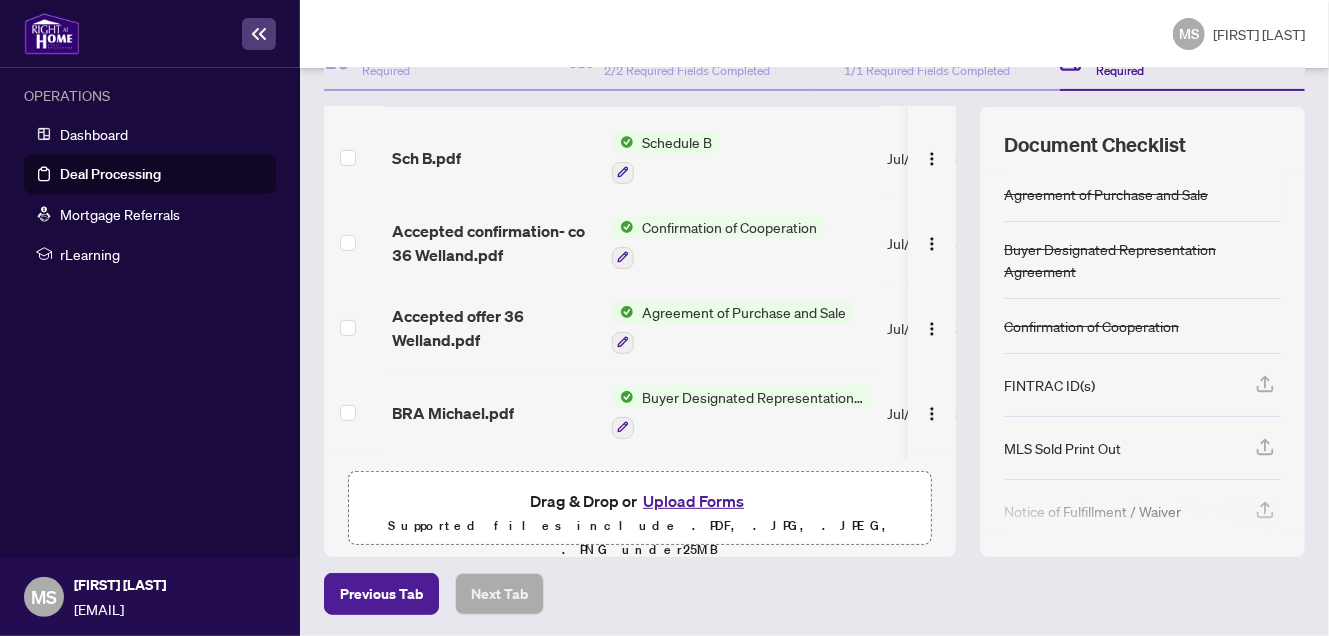 scroll, scrollTop: 0, scrollLeft: 0, axis: both 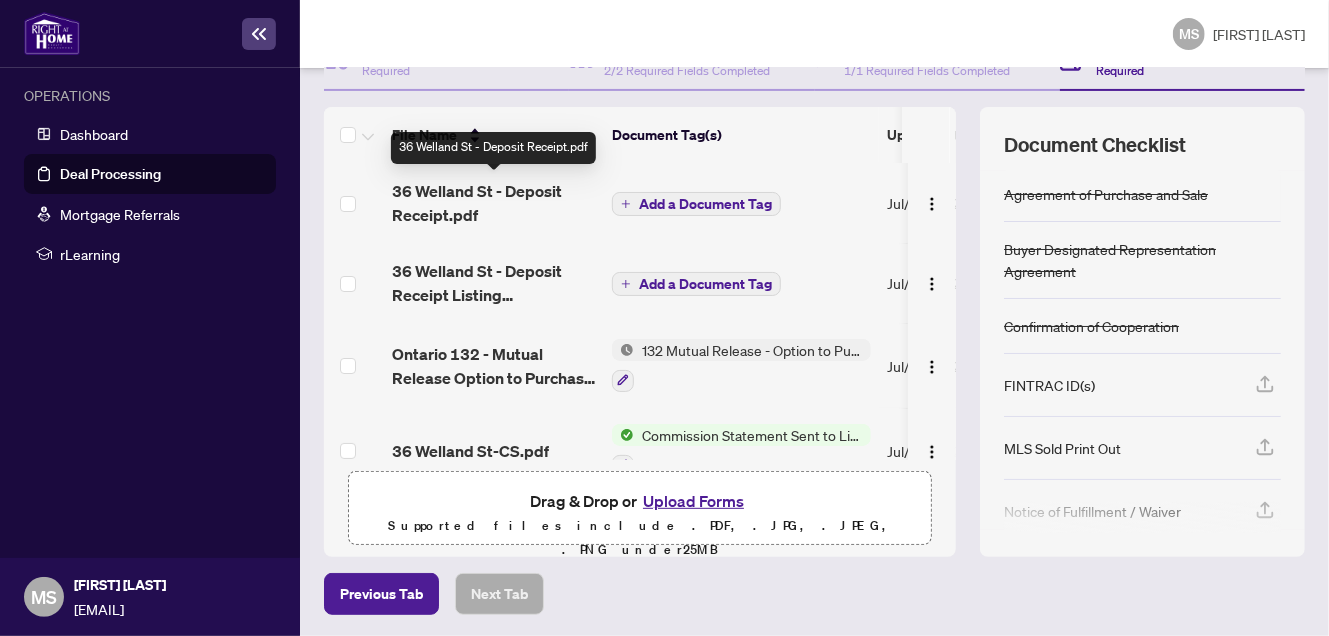 click on "36 Welland St - Deposit Receipt.pdf" at bounding box center [494, 203] 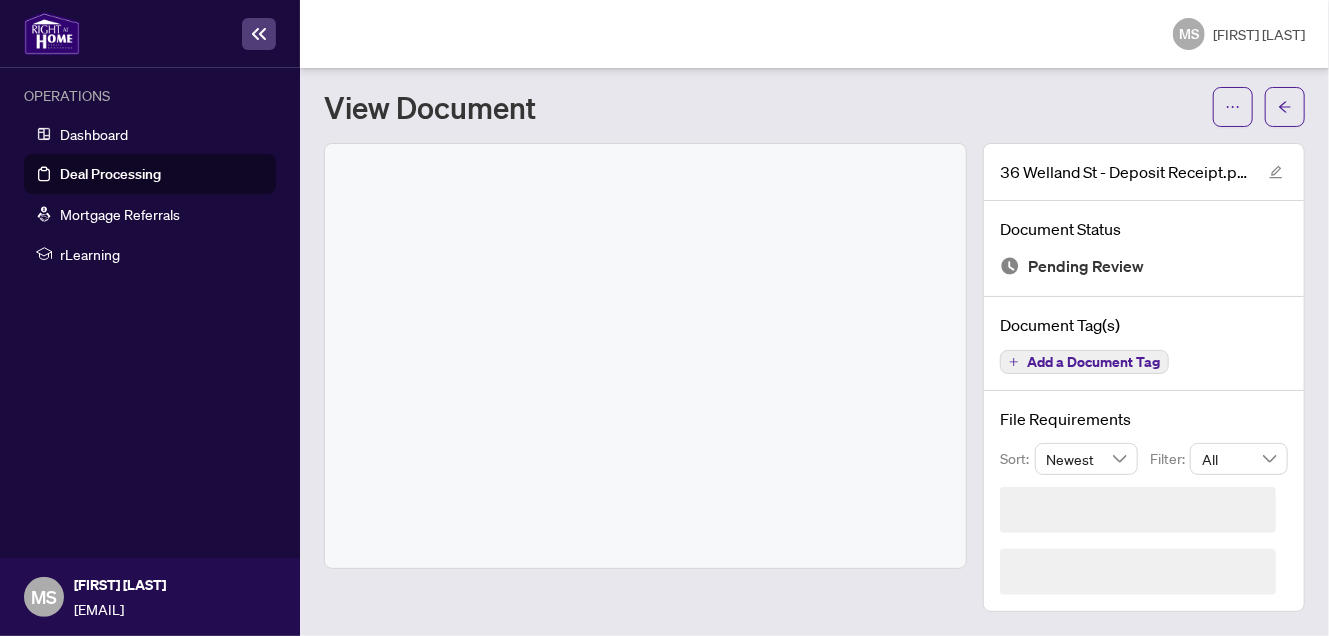 scroll, scrollTop: 0, scrollLeft: 0, axis: both 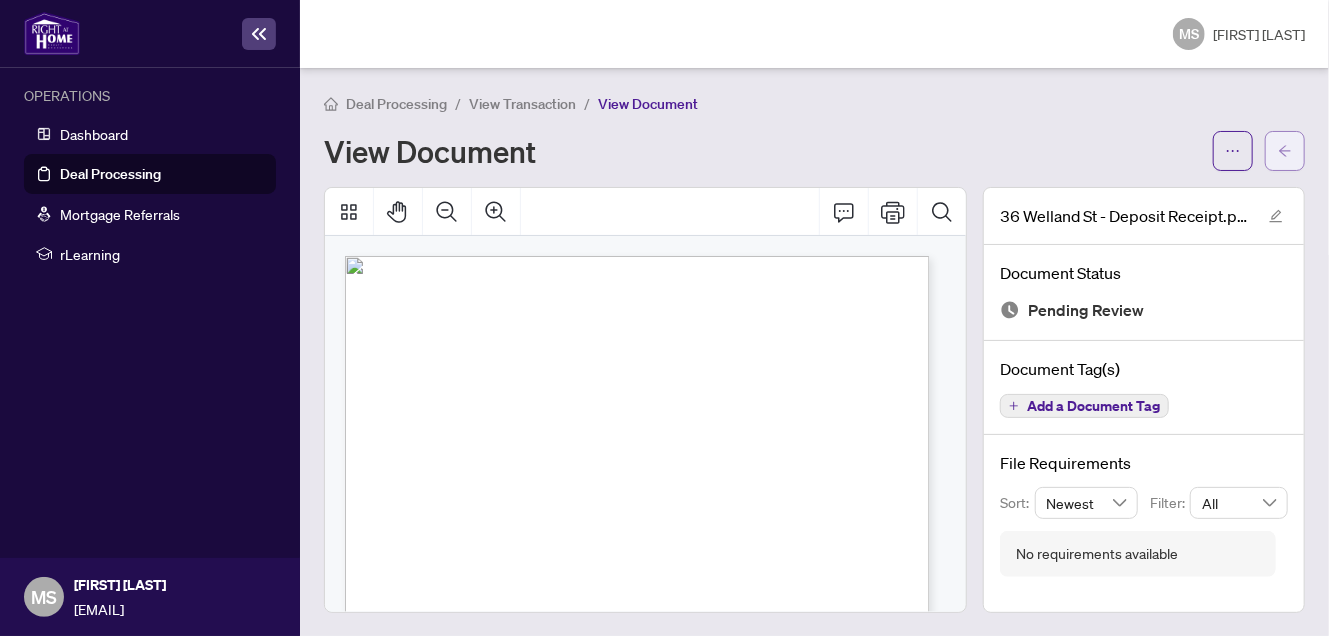 click 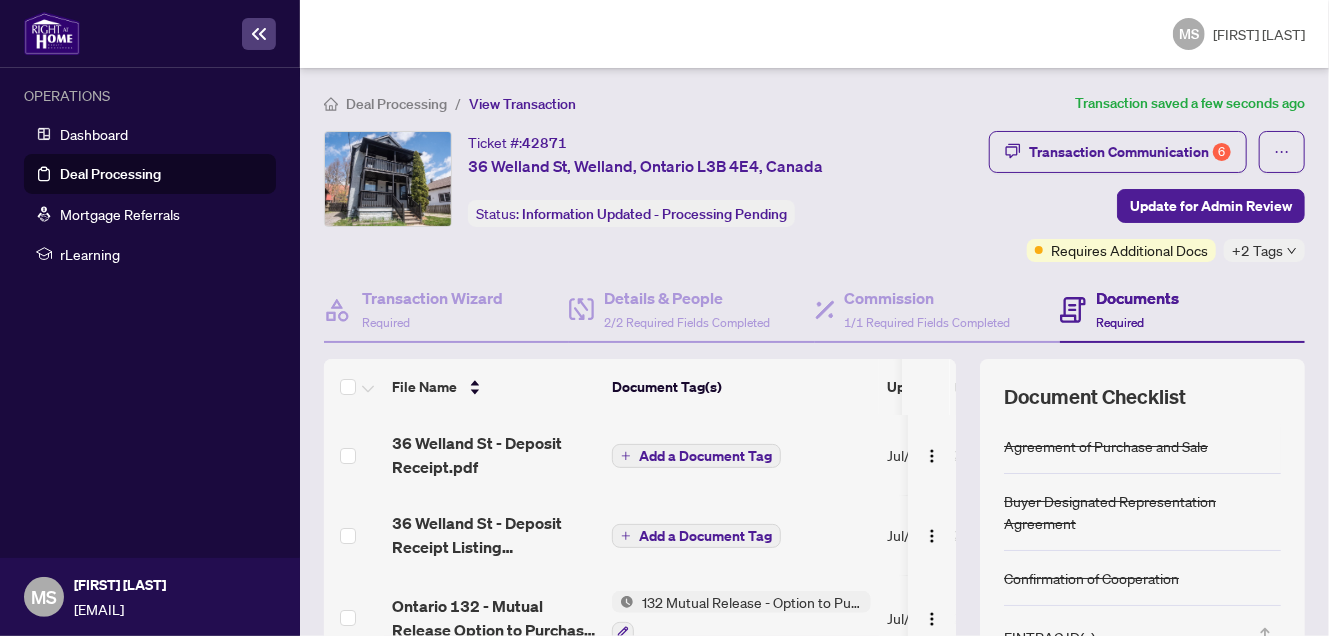 click 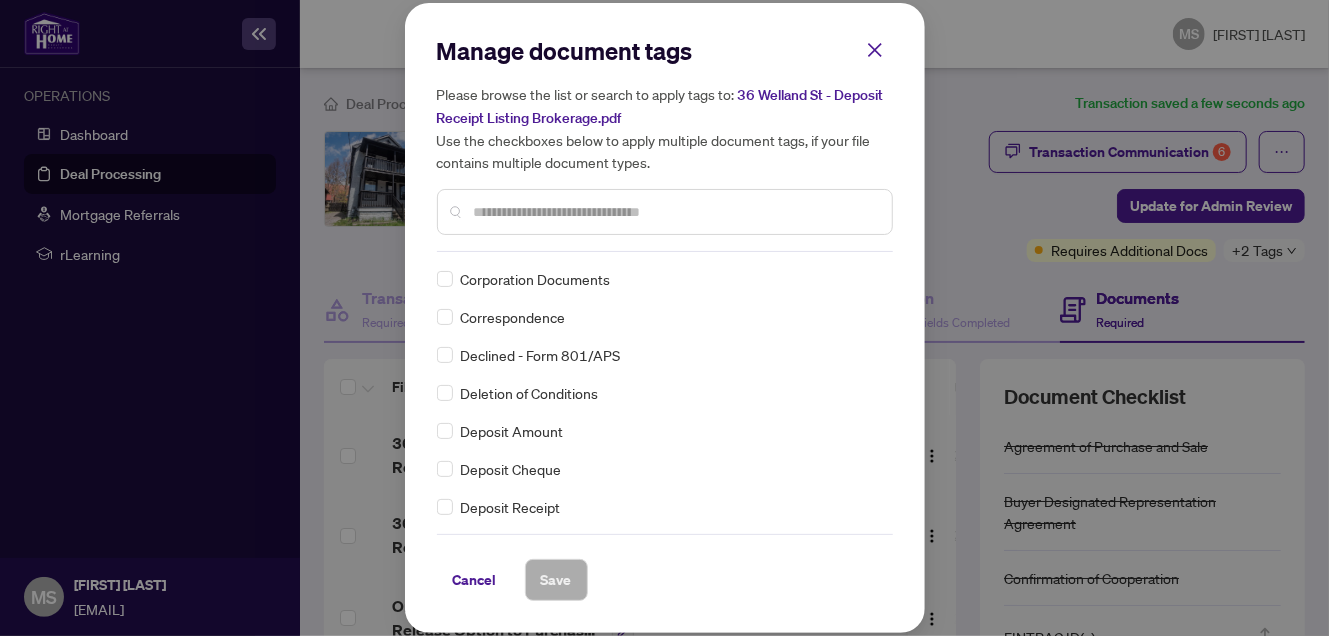 scroll, scrollTop: 1312, scrollLeft: 0, axis: vertical 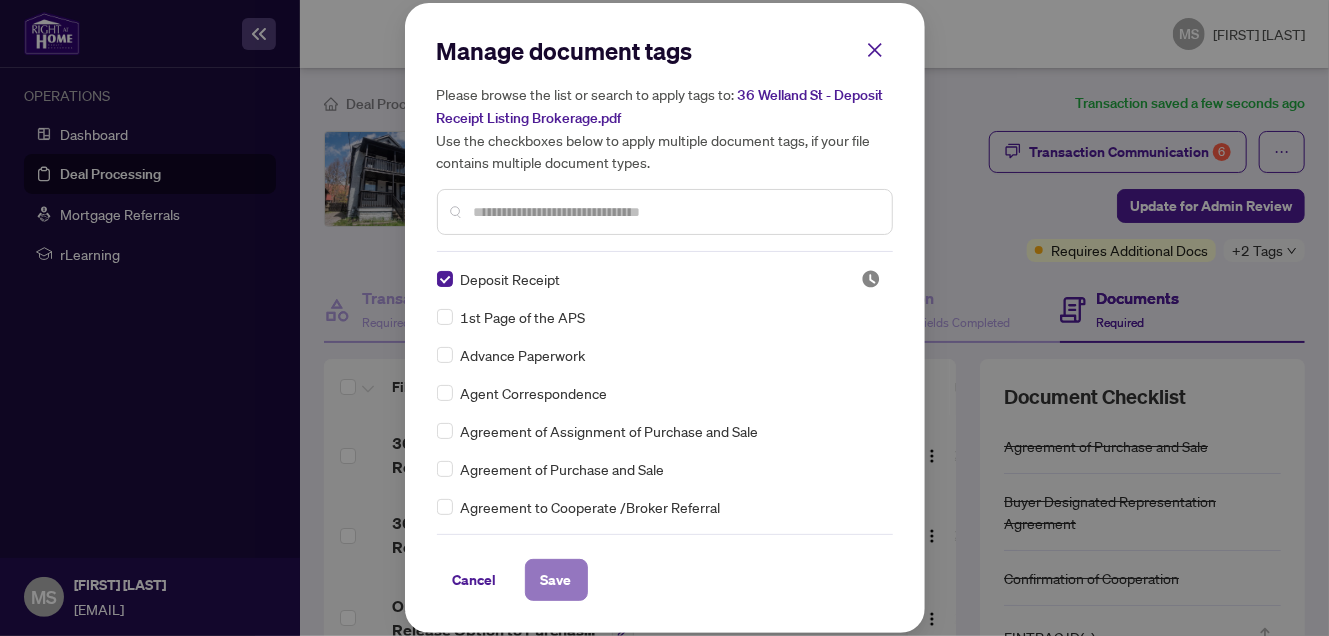 click on "Save" at bounding box center [556, 580] 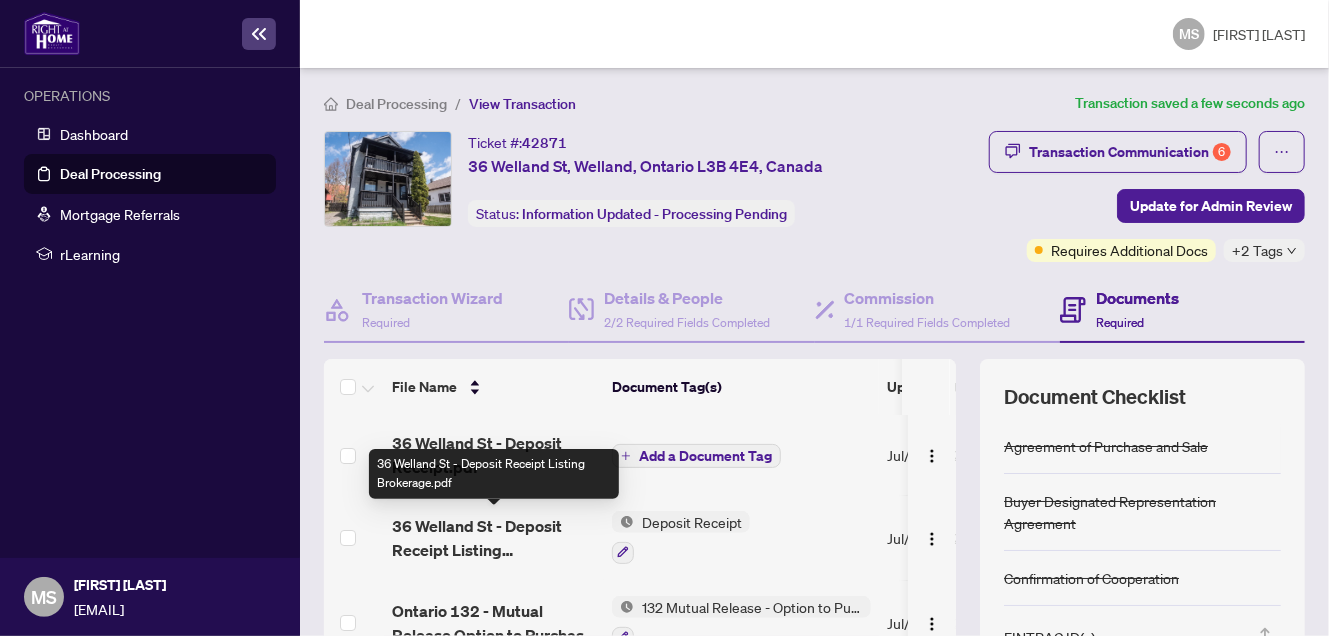 click on "36 Welland St - Deposit Receipt Listing Brokerage.pdf" at bounding box center [494, 538] 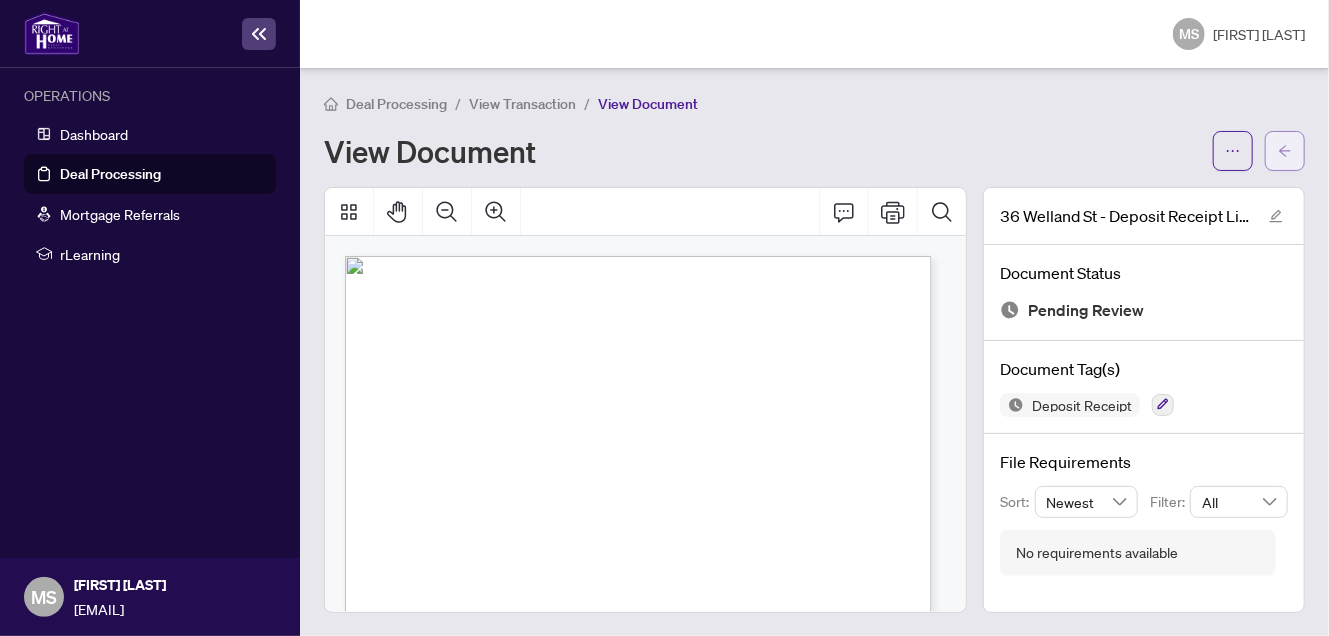 click 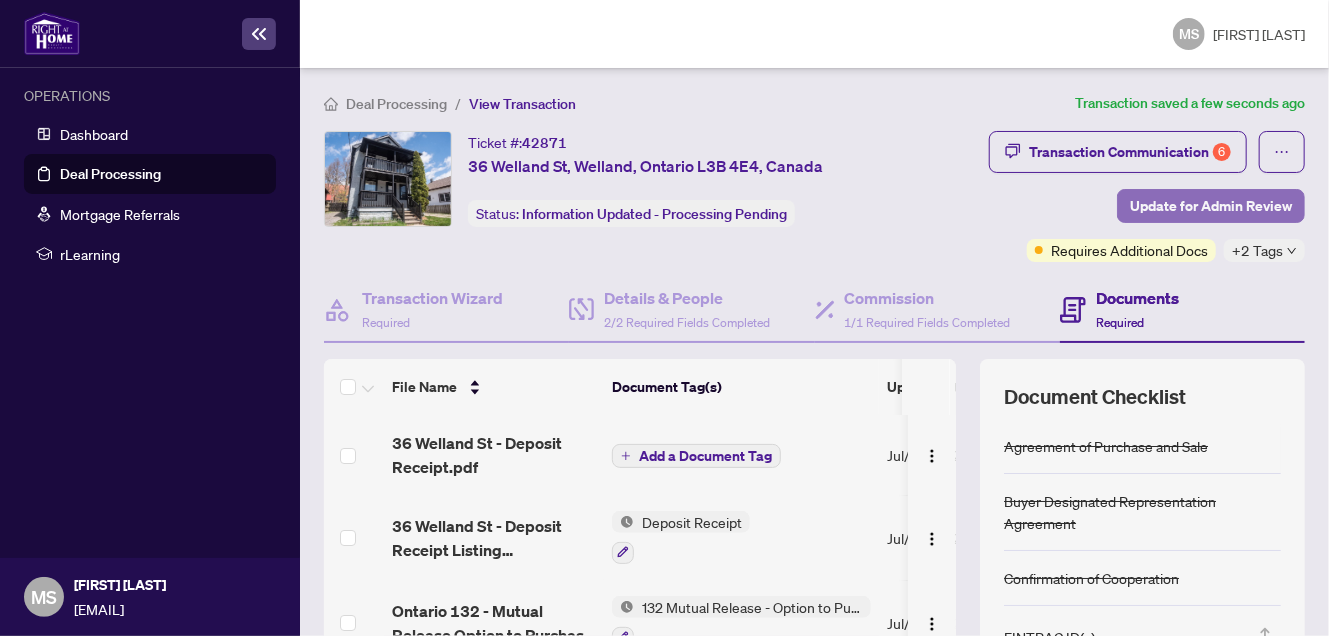 click on "Update for Admin Review" at bounding box center (1211, 206) 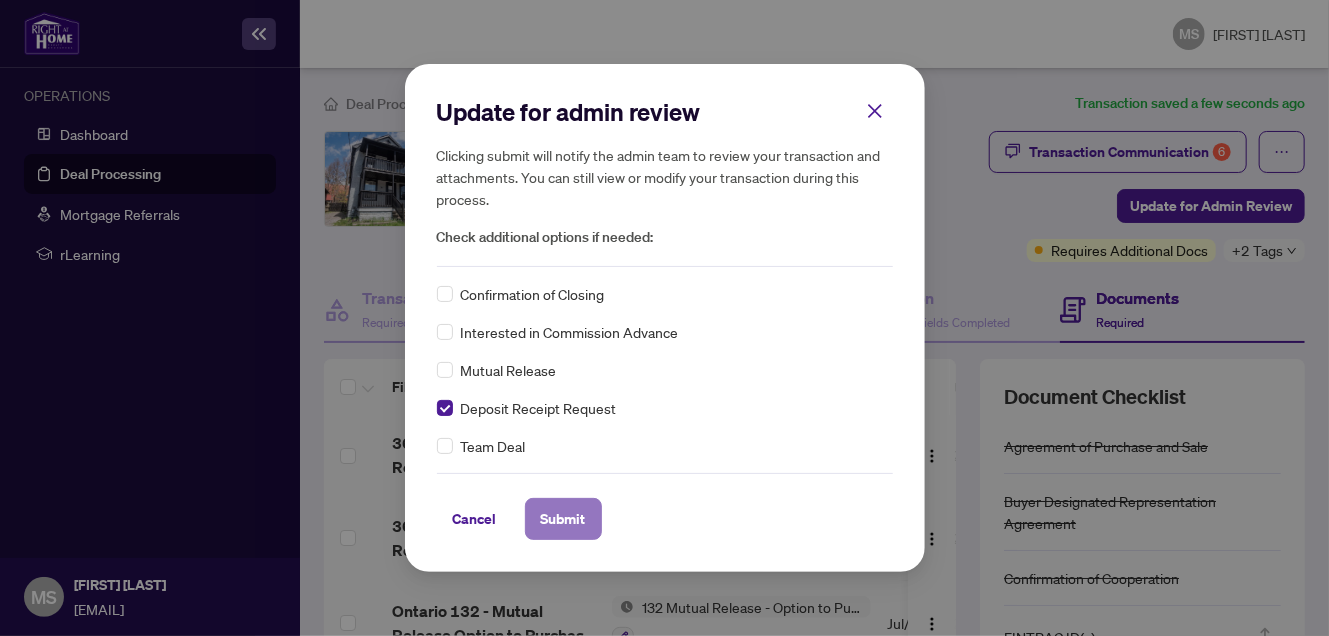 click on "Submit" at bounding box center (563, 519) 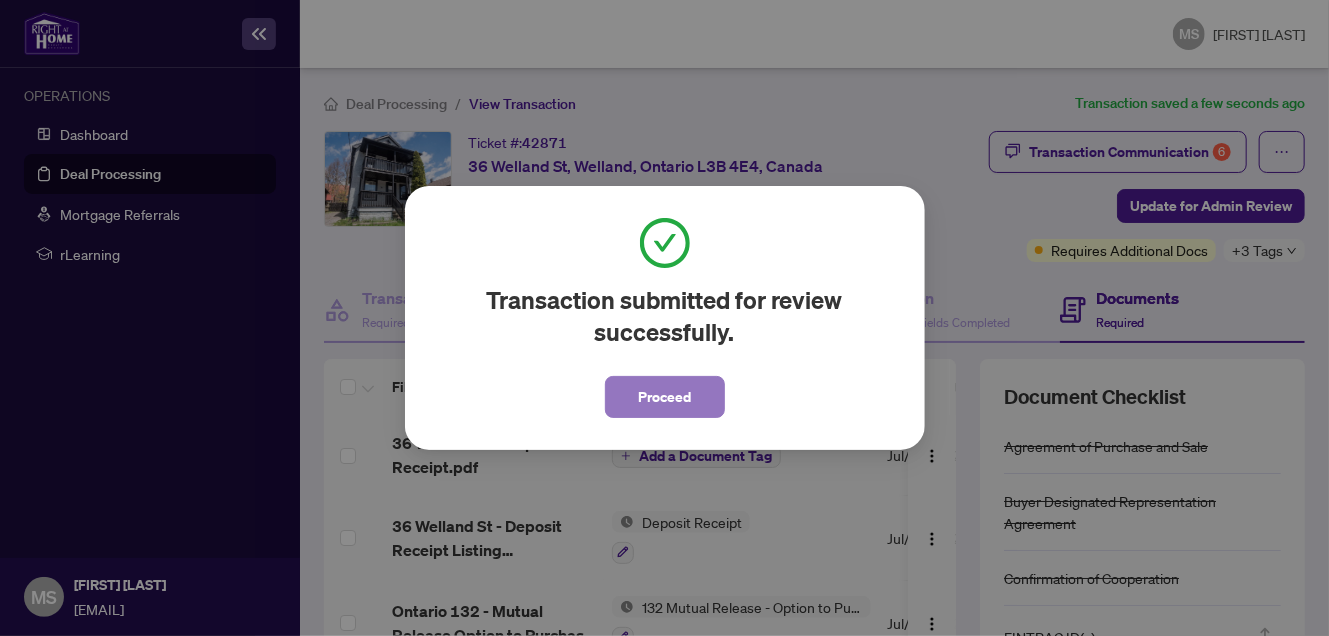 click on "Proceed" at bounding box center [664, 397] 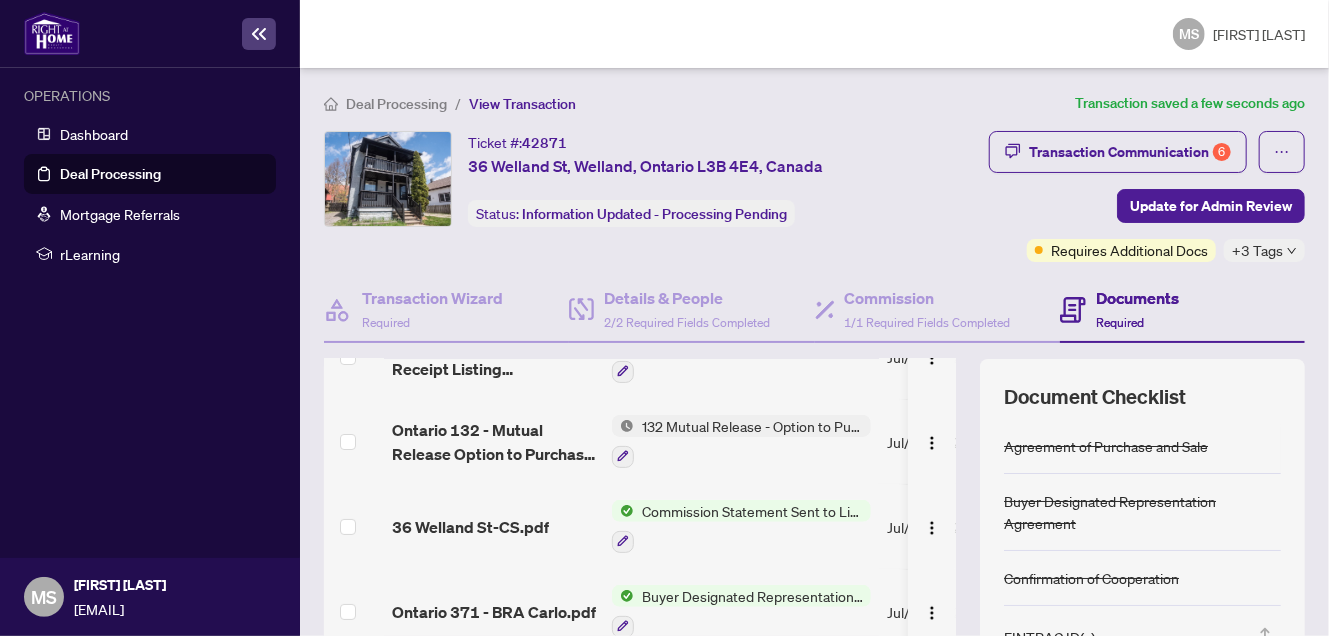 scroll, scrollTop: 0, scrollLeft: 0, axis: both 